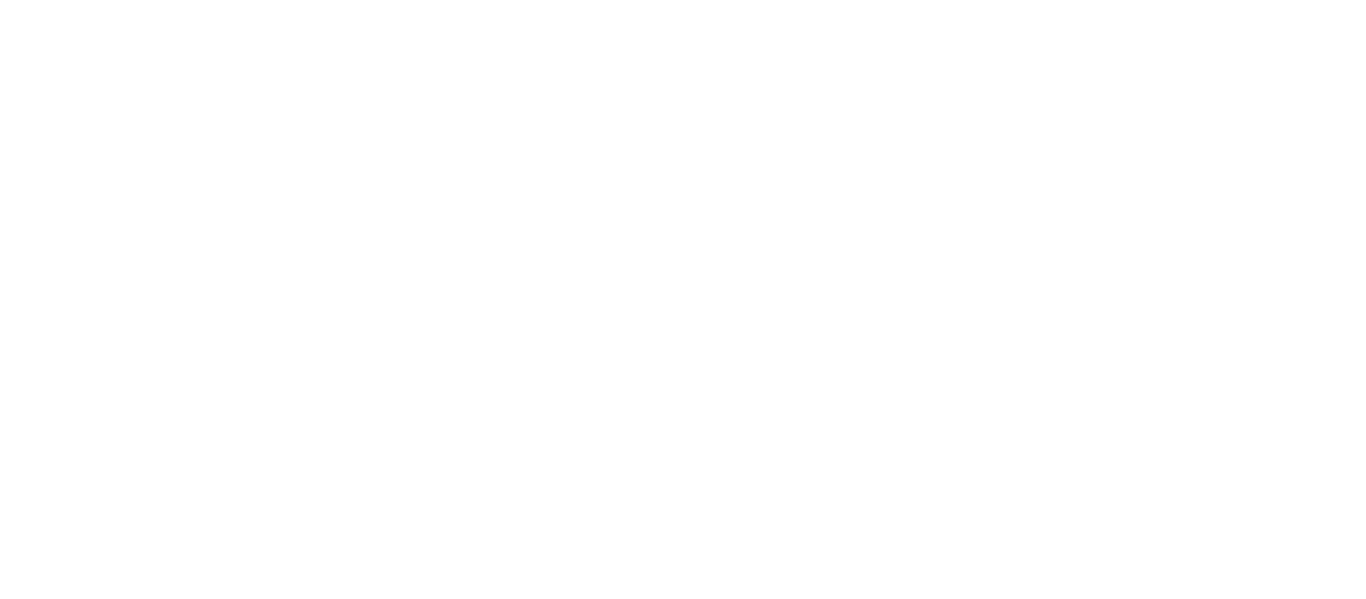 scroll, scrollTop: 0, scrollLeft: 0, axis: both 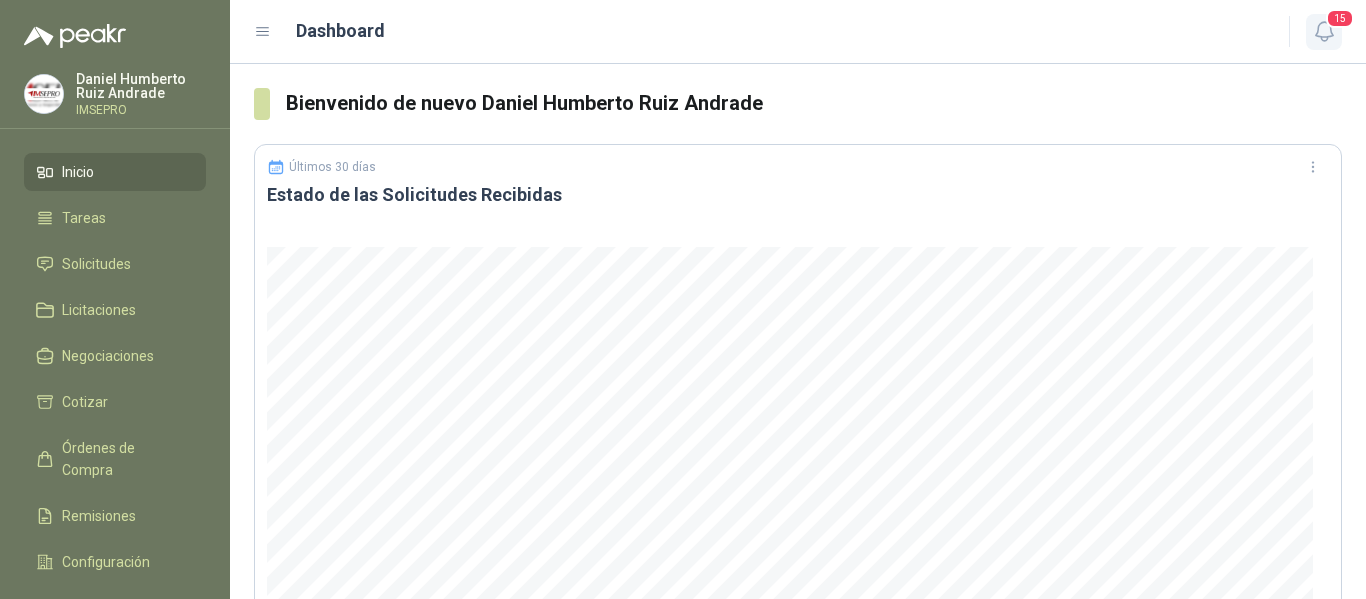 click 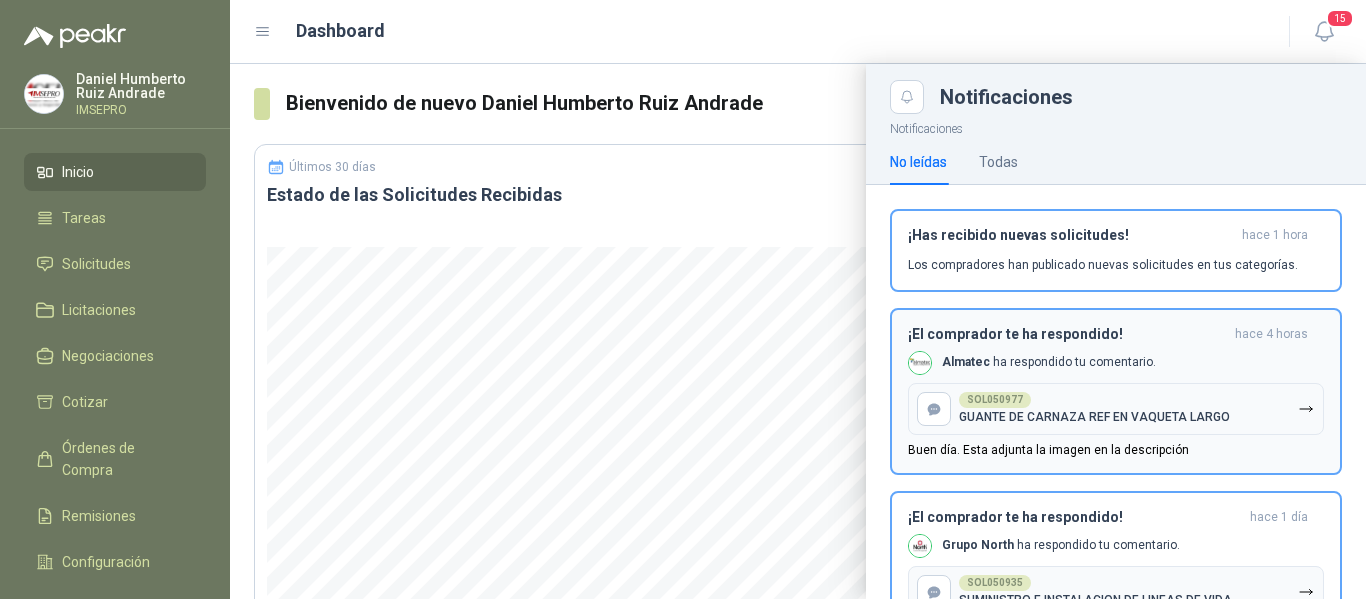 scroll, scrollTop: 100, scrollLeft: 0, axis: vertical 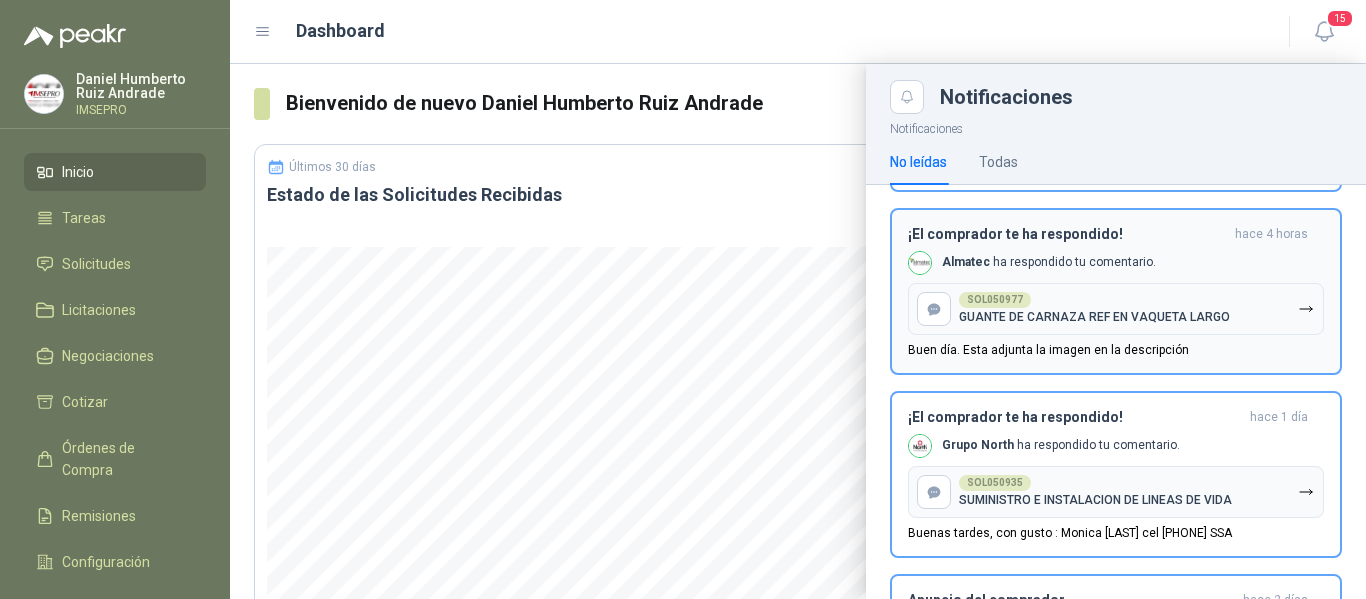 click on "Buen día.
Esta adjunta la imagen en la descripción" at bounding box center (1048, 350) 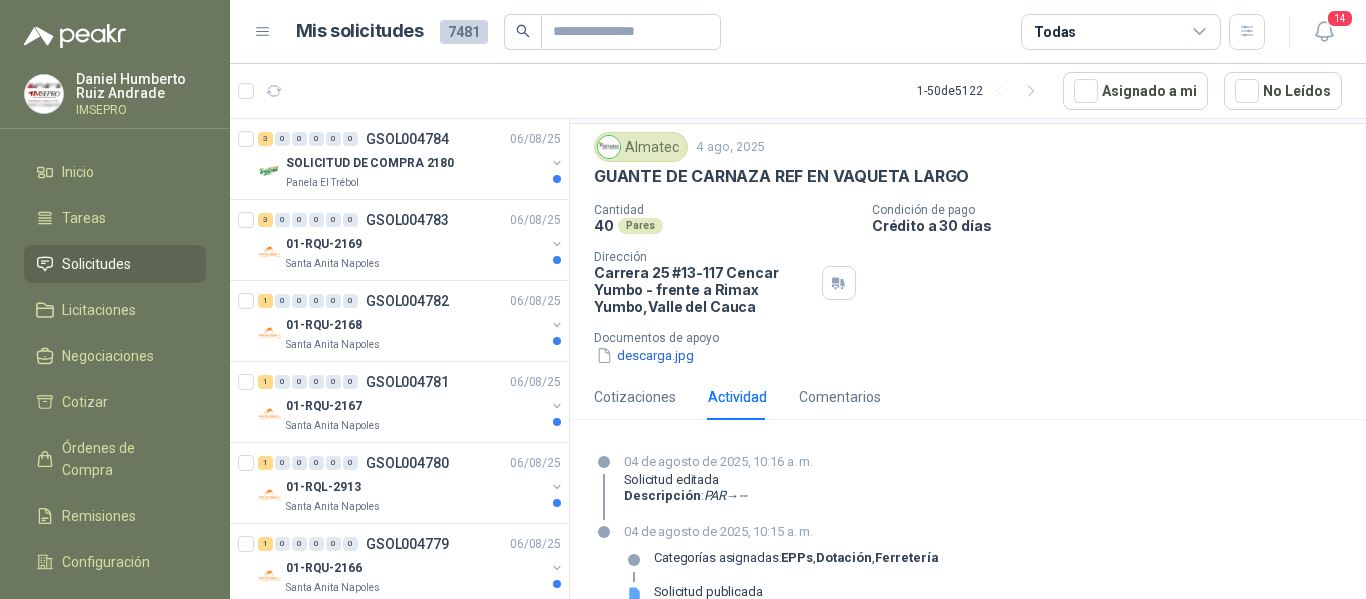 scroll, scrollTop: 81, scrollLeft: 0, axis: vertical 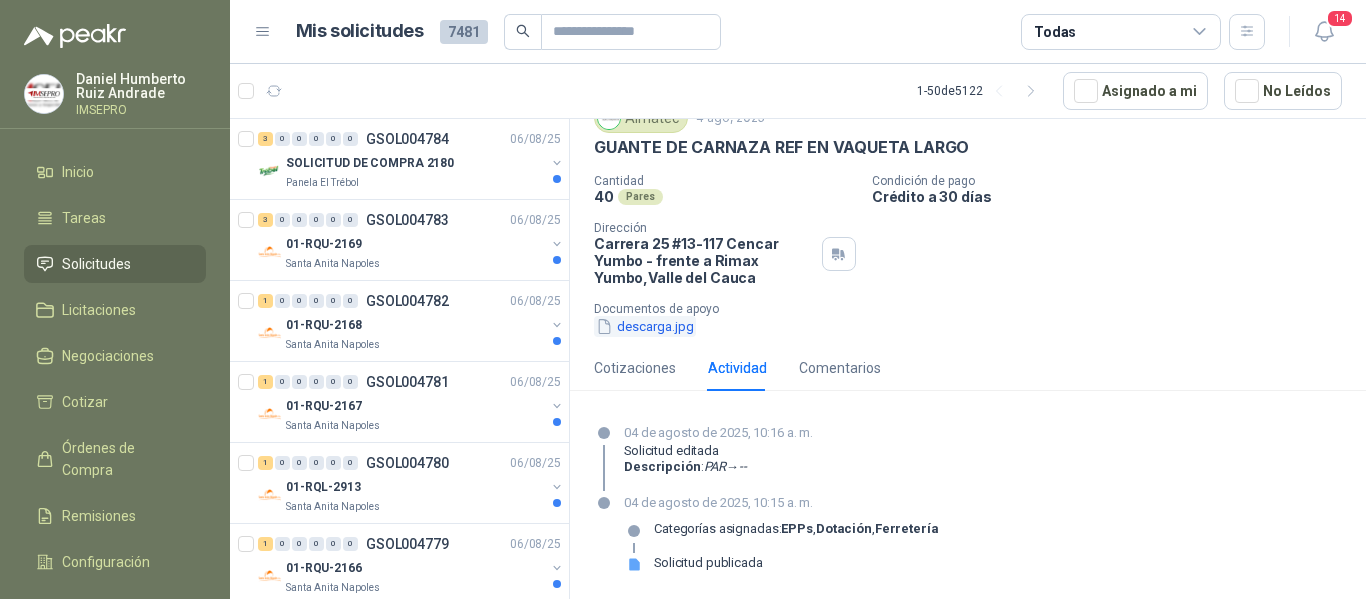 click on "descarga.jpg" at bounding box center [645, 326] 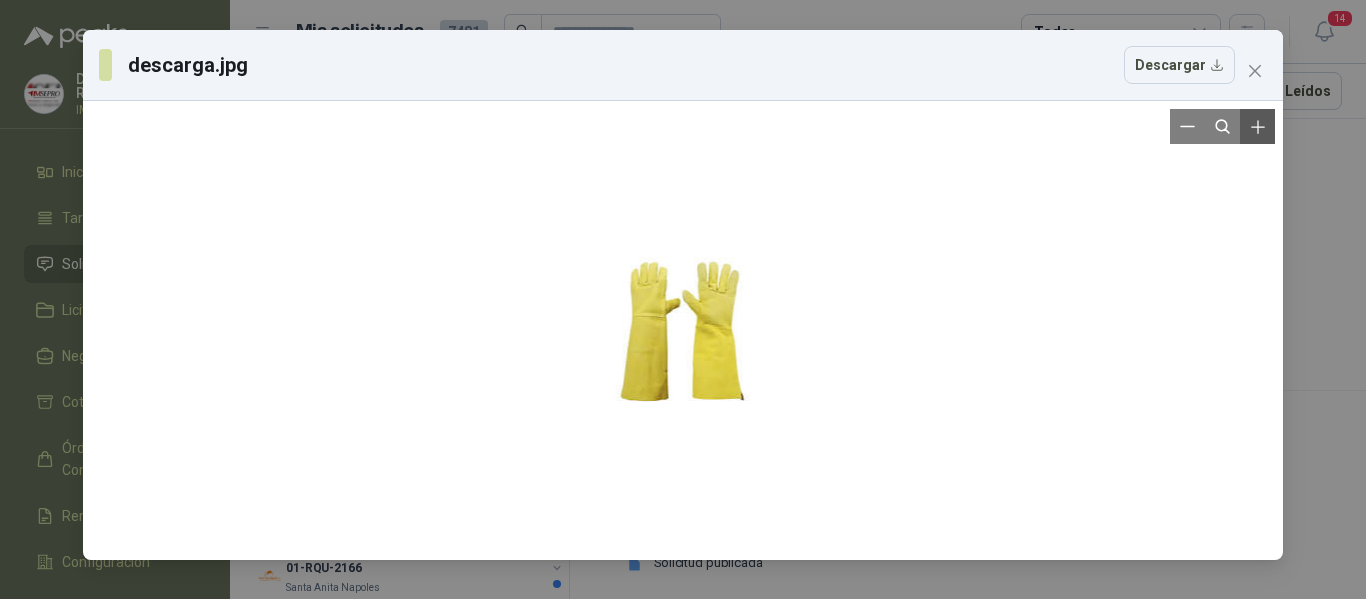click at bounding box center [1257, 126] 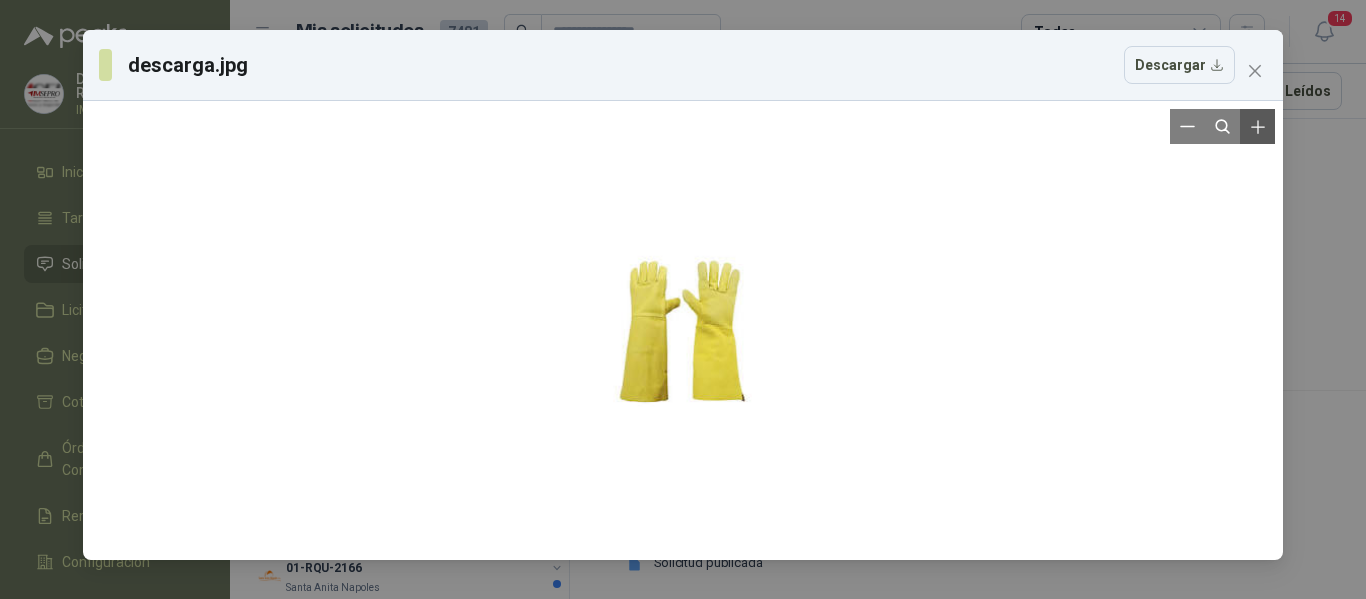 click at bounding box center (1257, 126) 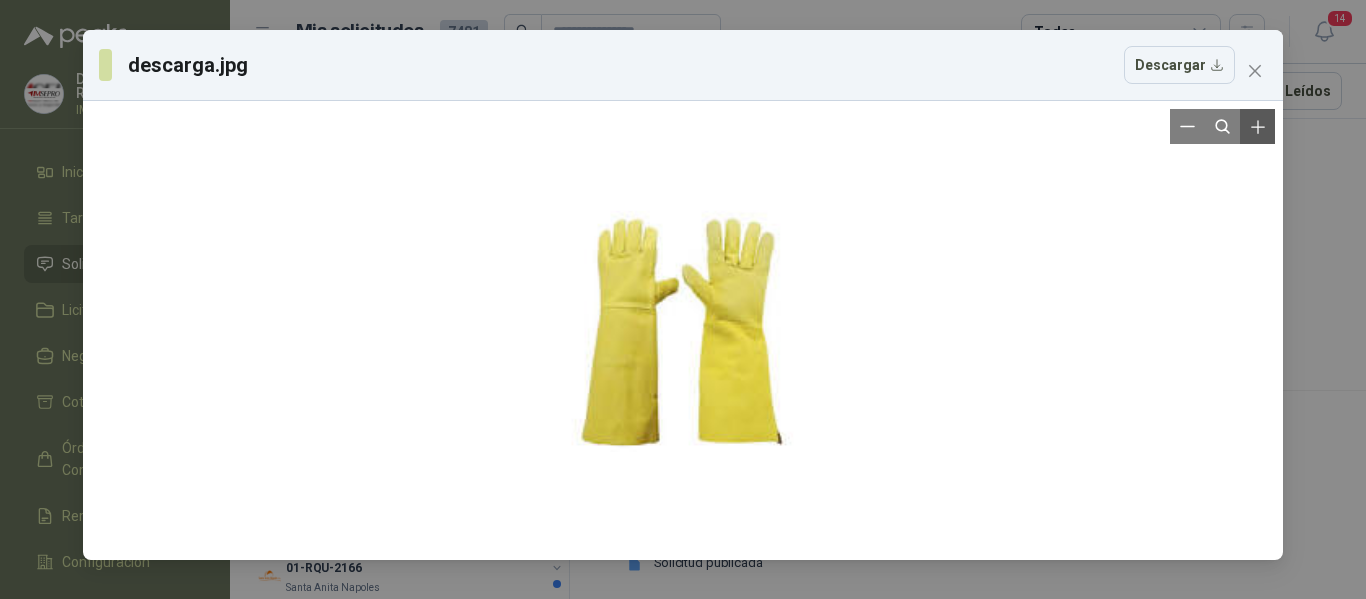 click at bounding box center [1257, 126] 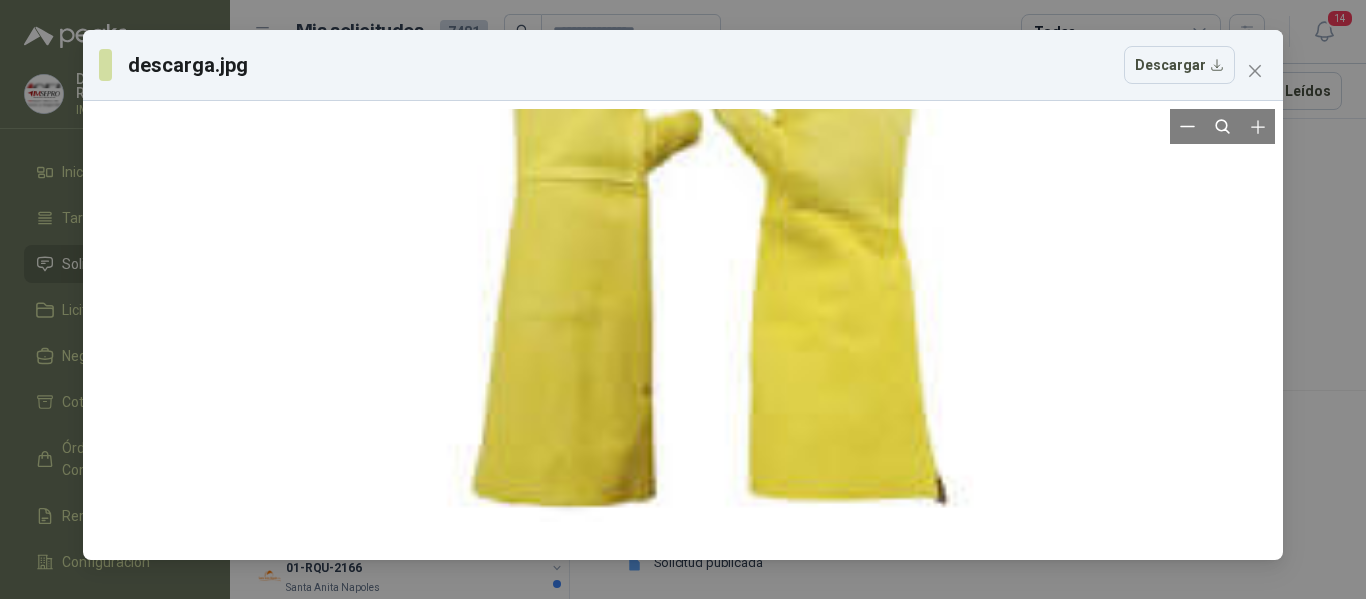 drag, startPoint x: 1025, startPoint y: 232, endPoint x: 1052, endPoint y: 145, distance: 91.09336 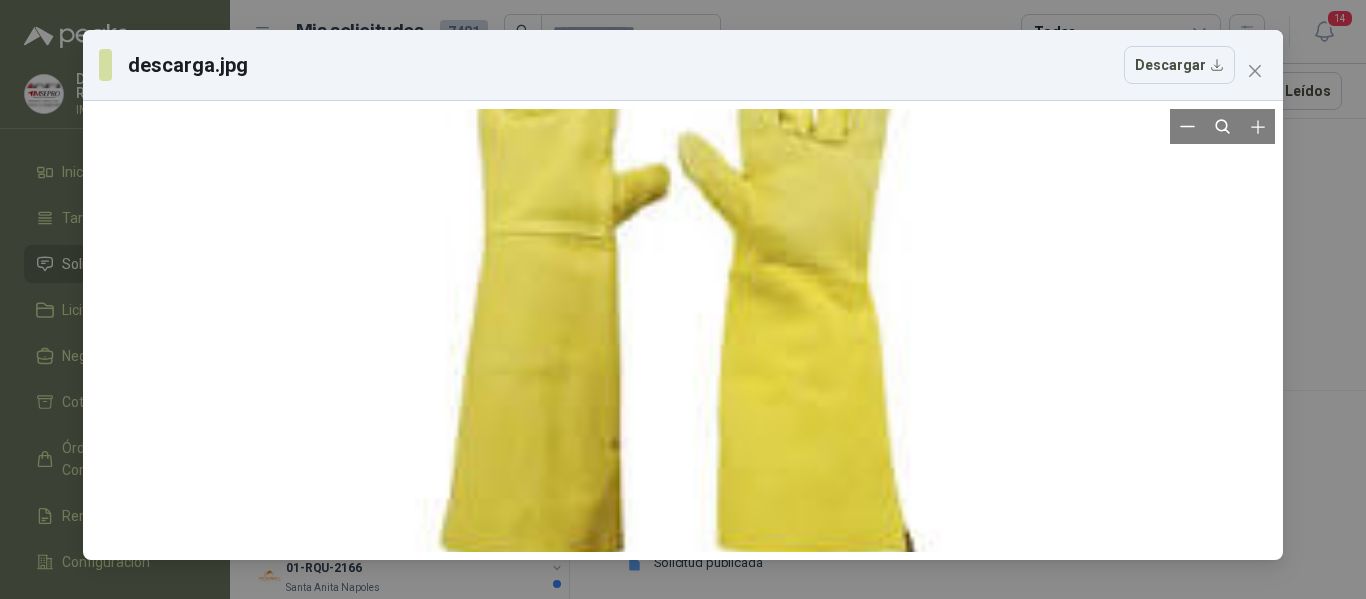 drag, startPoint x: 1049, startPoint y: 146, endPoint x: 1022, endPoint y: 202, distance: 62.169125 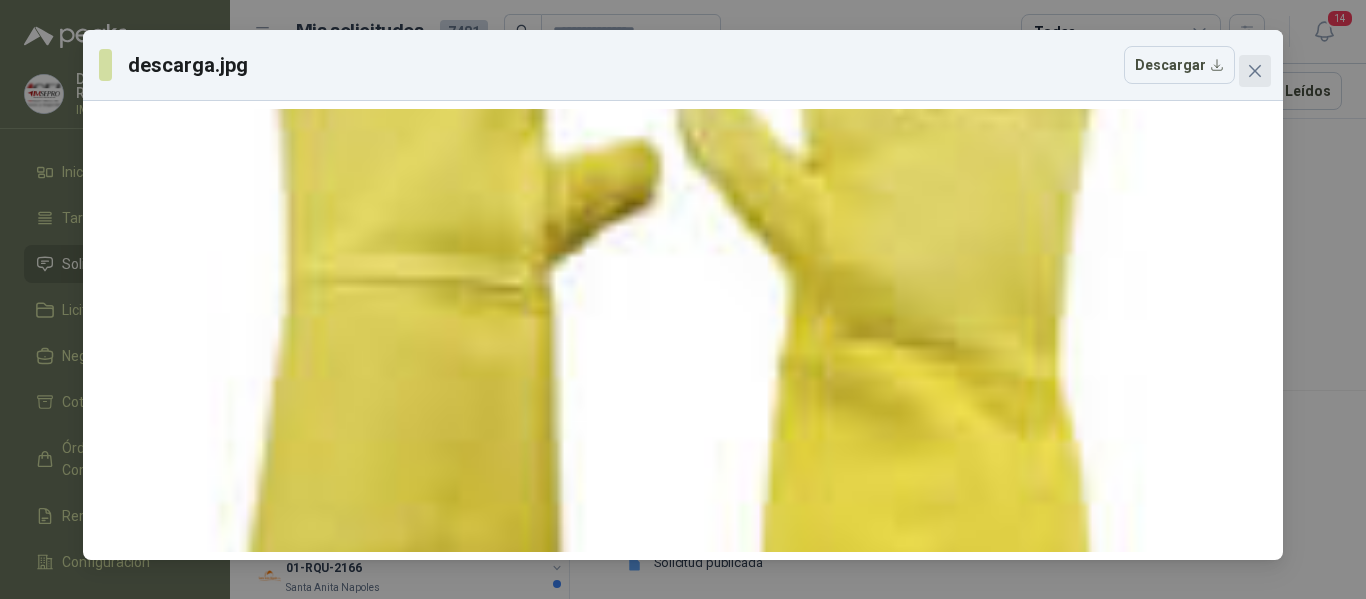 click 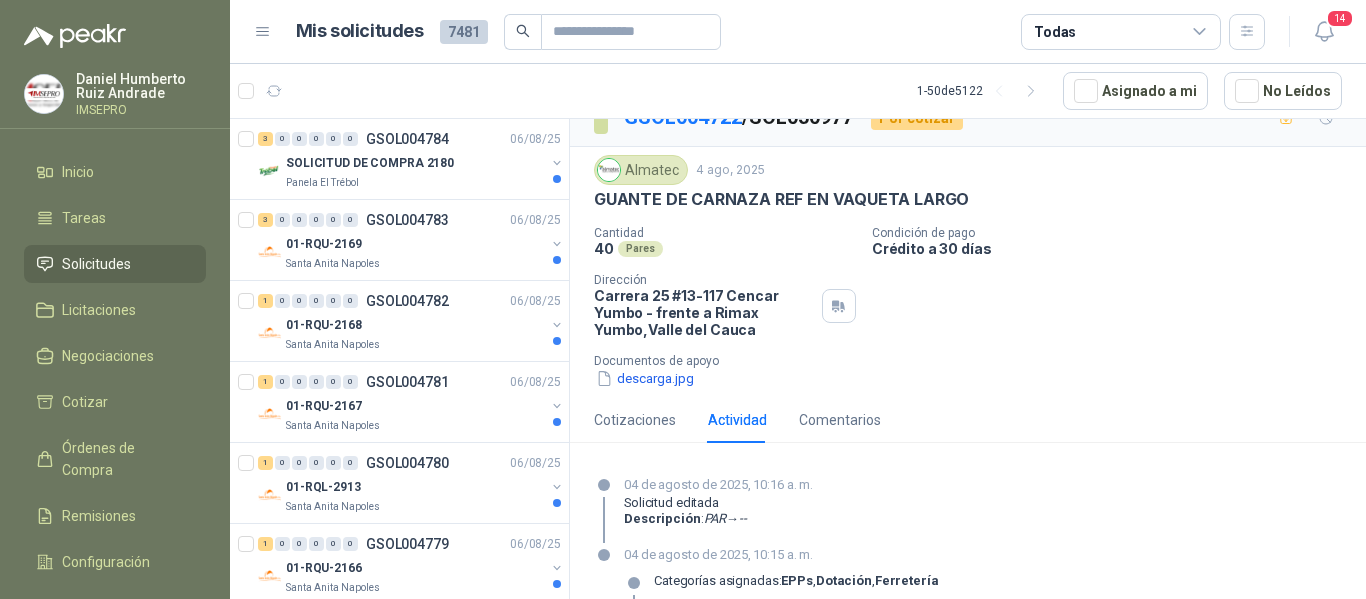 scroll, scrollTop: 0, scrollLeft: 0, axis: both 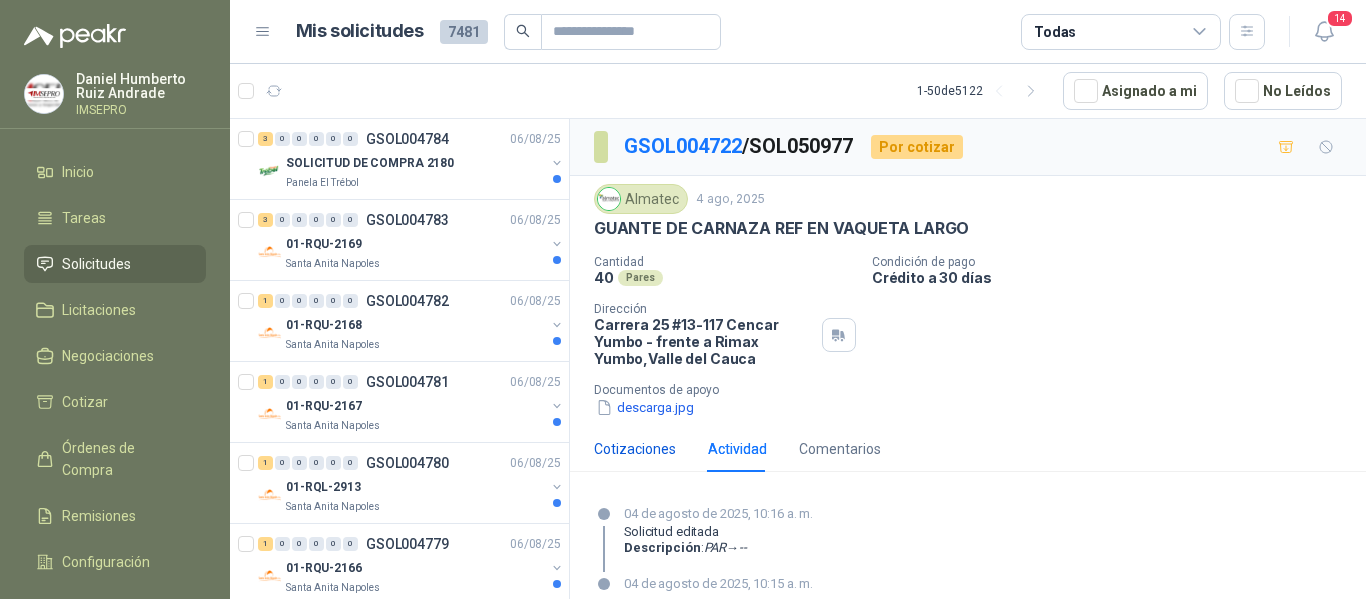 click on "Cotizaciones" at bounding box center (635, 449) 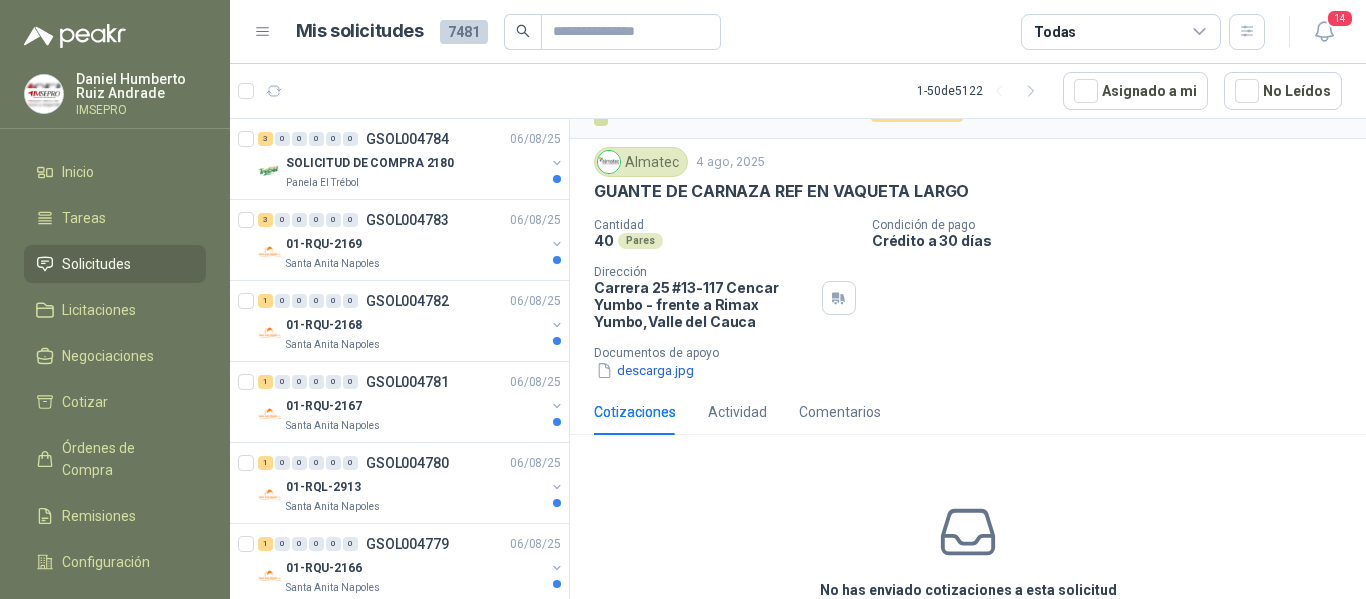 scroll, scrollTop: 137, scrollLeft: 0, axis: vertical 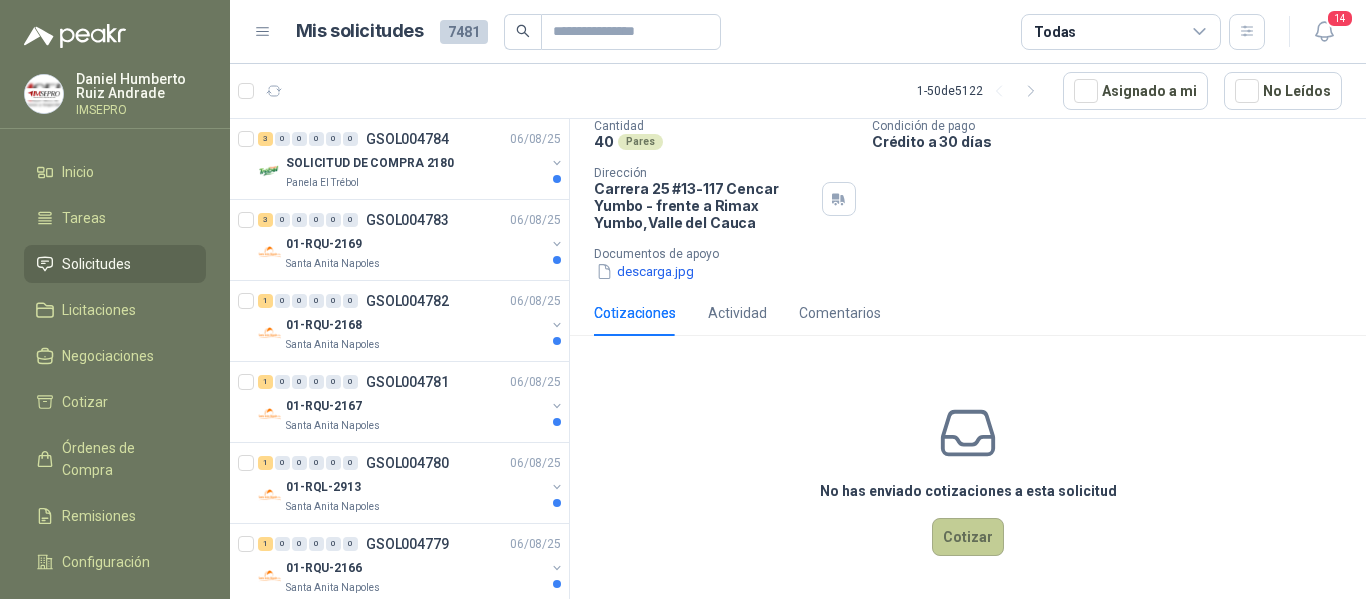 click on "Cotizar" at bounding box center [968, 537] 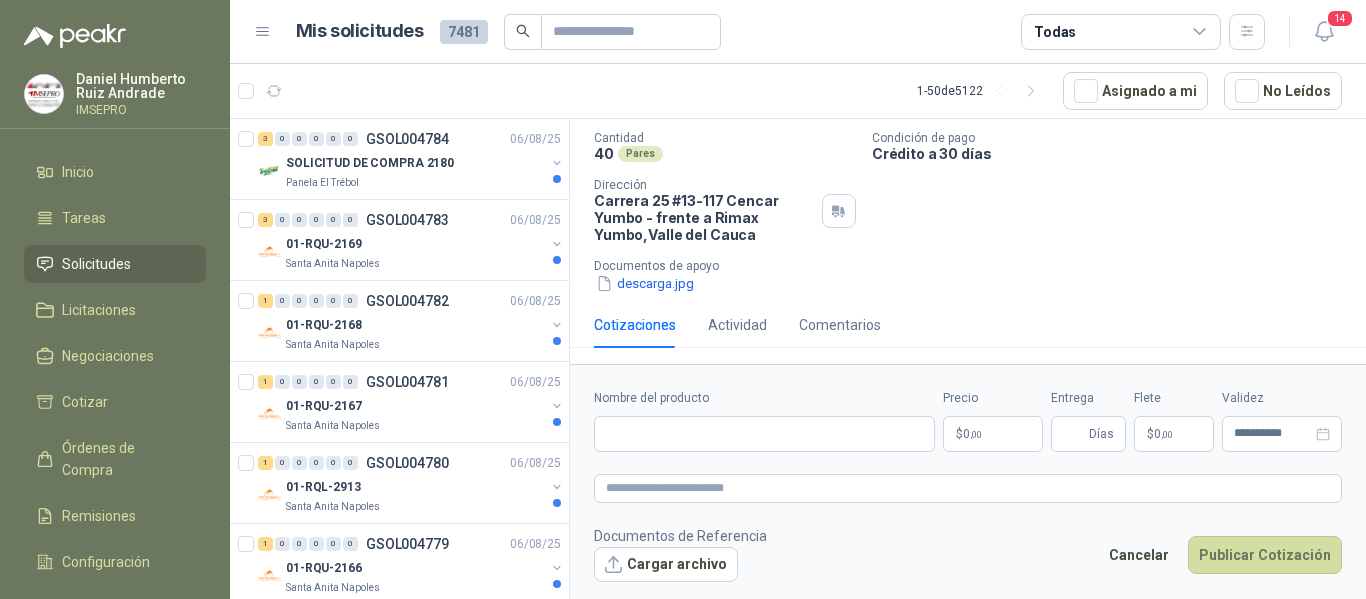 type 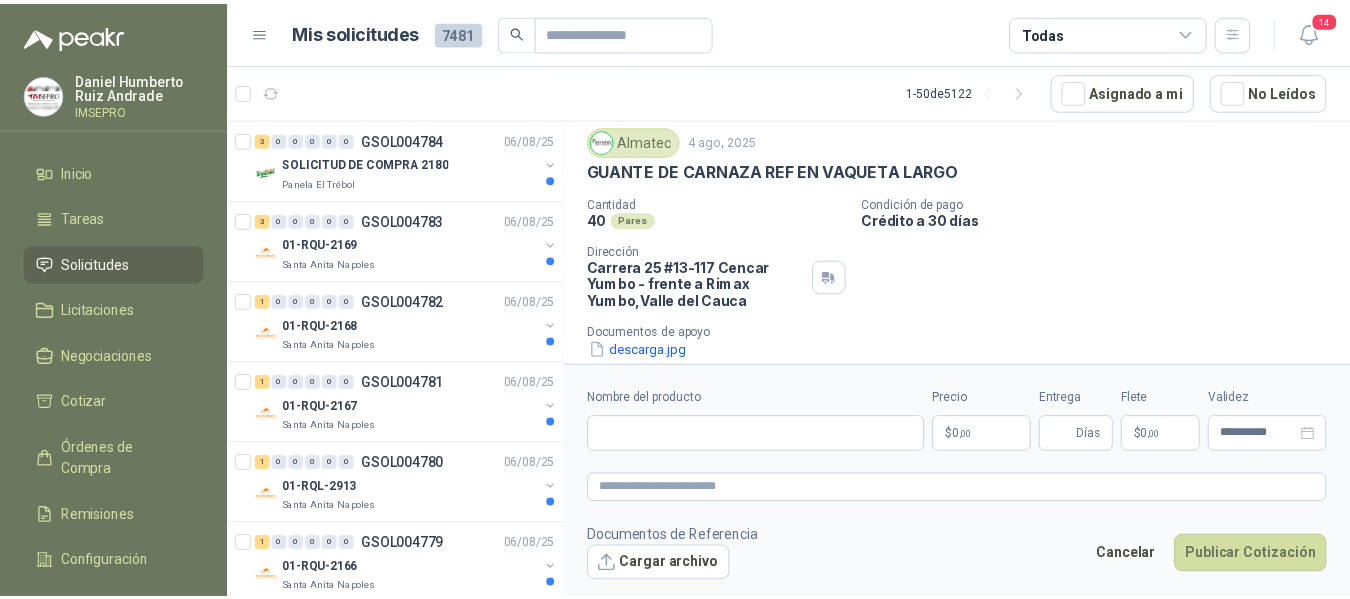 scroll, scrollTop: 24, scrollLeft: 0, axis: vertical 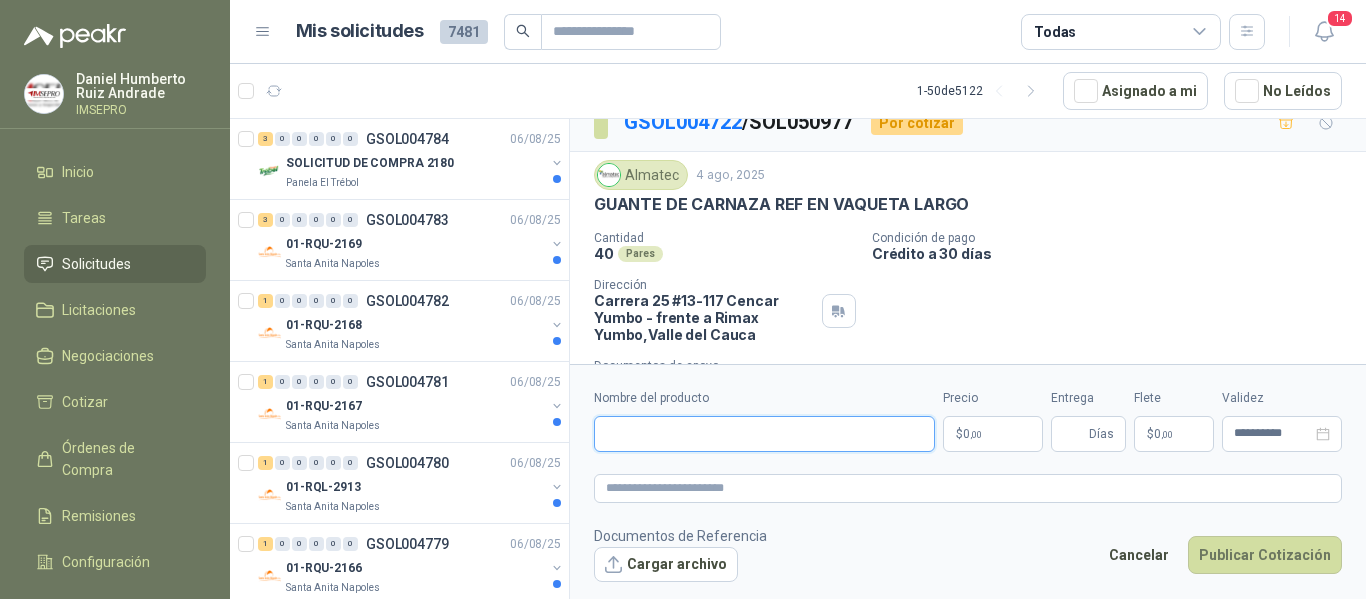 click on "Nombre del producto" at bounding box center [764, 434] 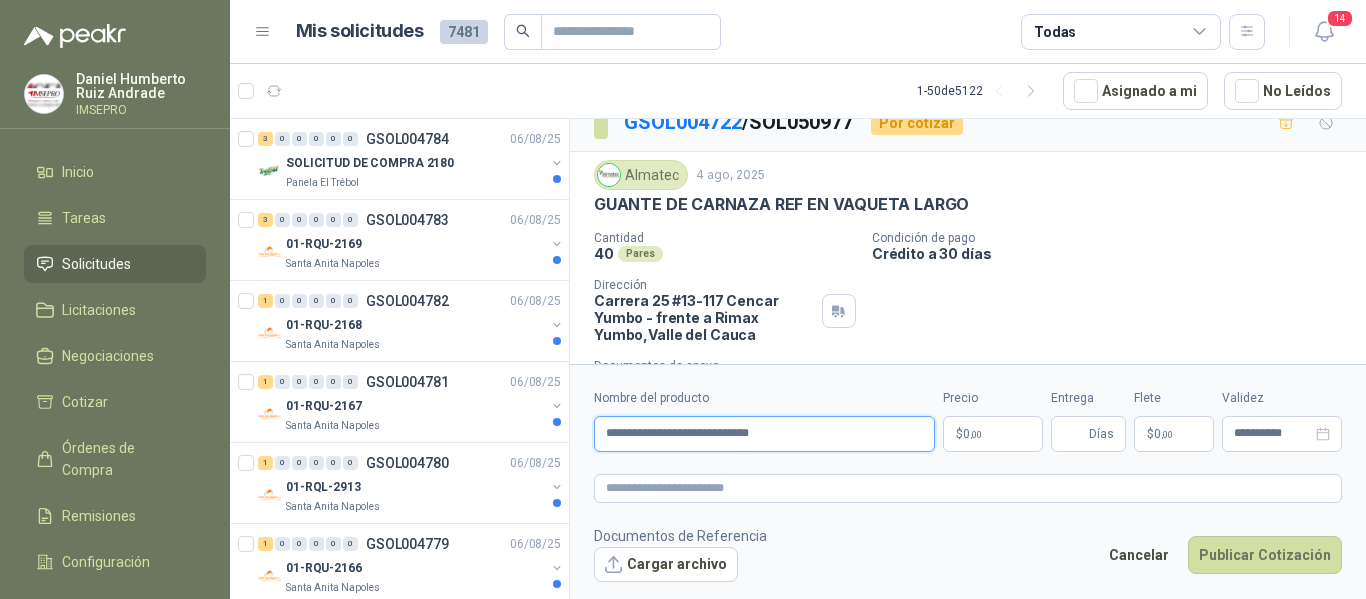 click on "**********" at bounding box center (764, 434) 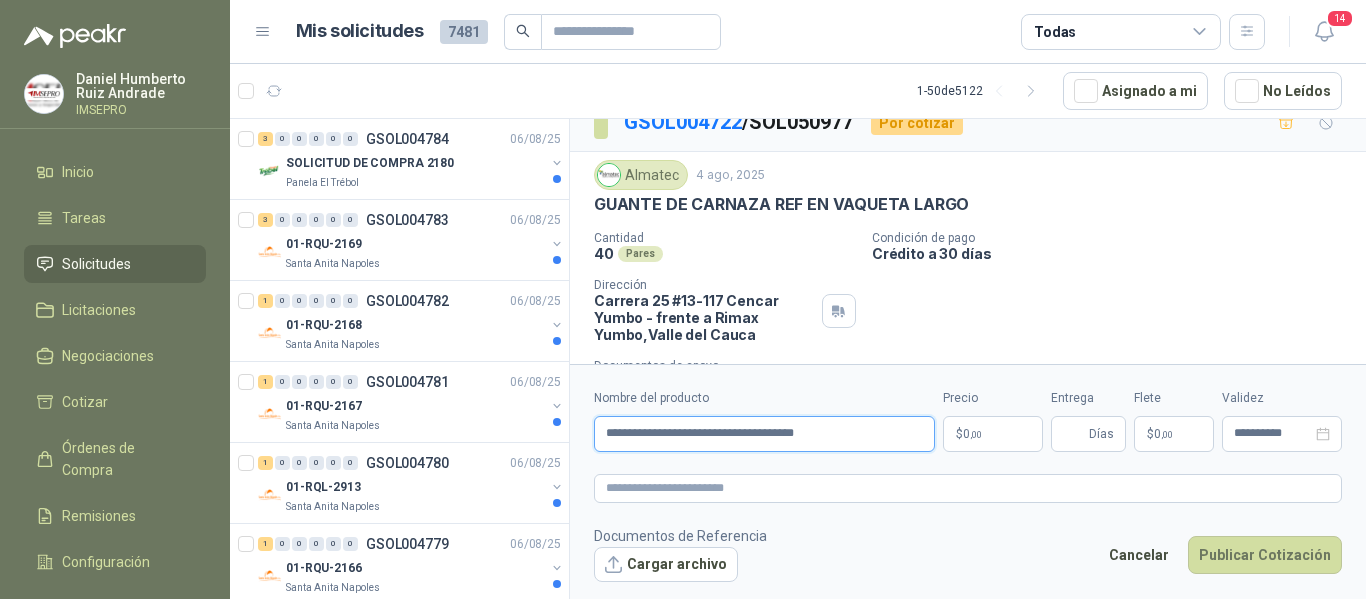 drag, startPoint x: 870, startPoint y: 430, endPoint x: 580, endPoint y: 411, distance: 290.62173 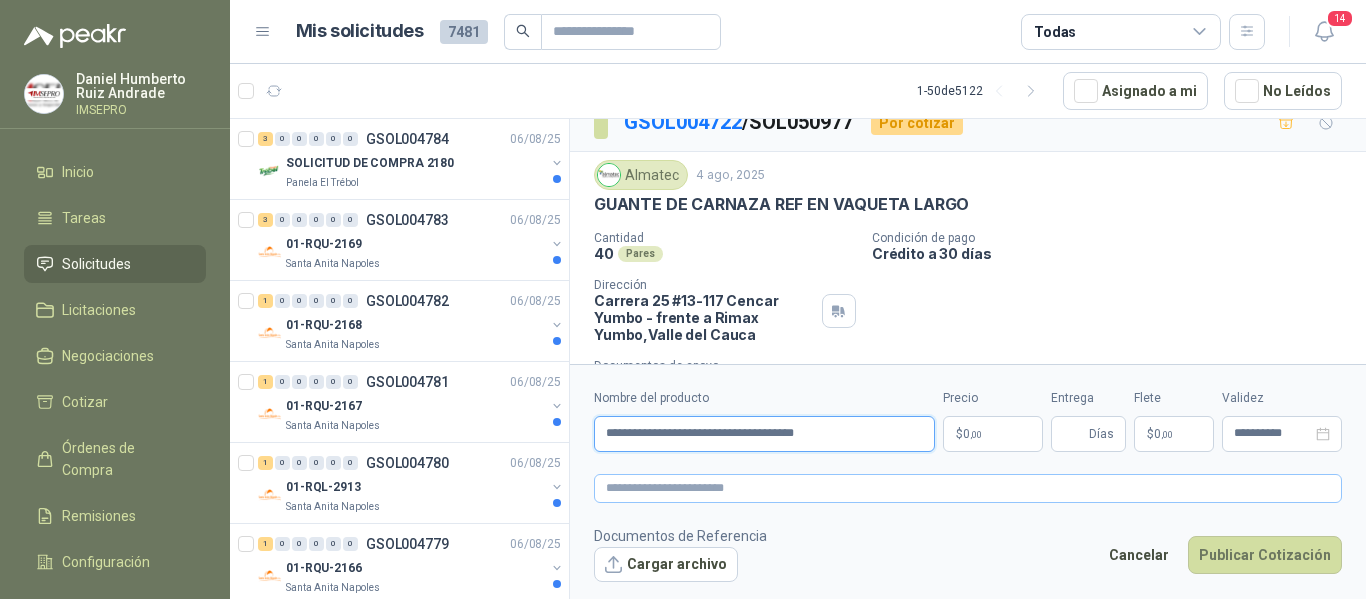 type on "**********" 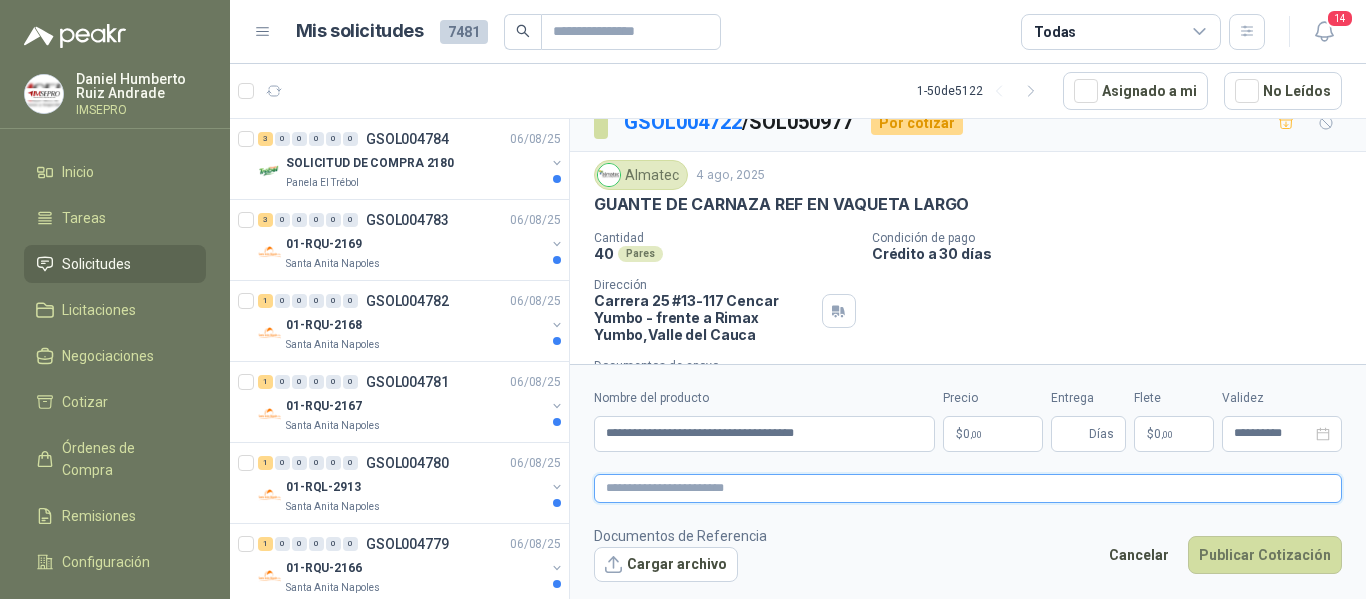 click at bounding box center (968, 488) 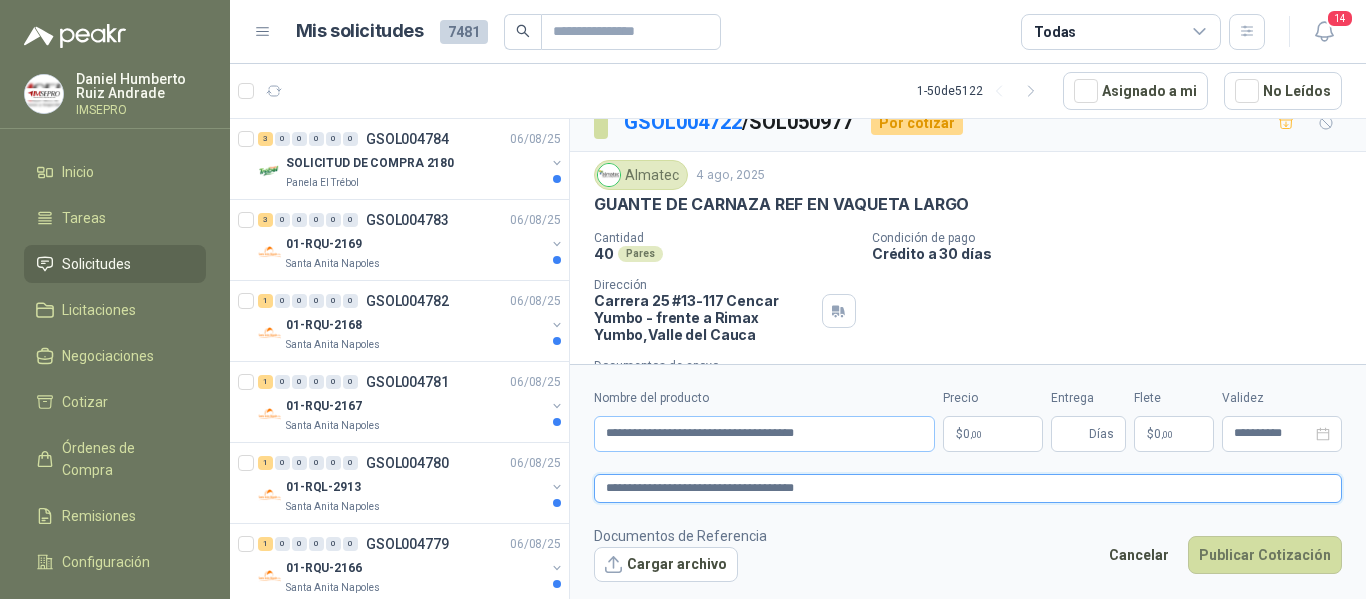 type on "**********" 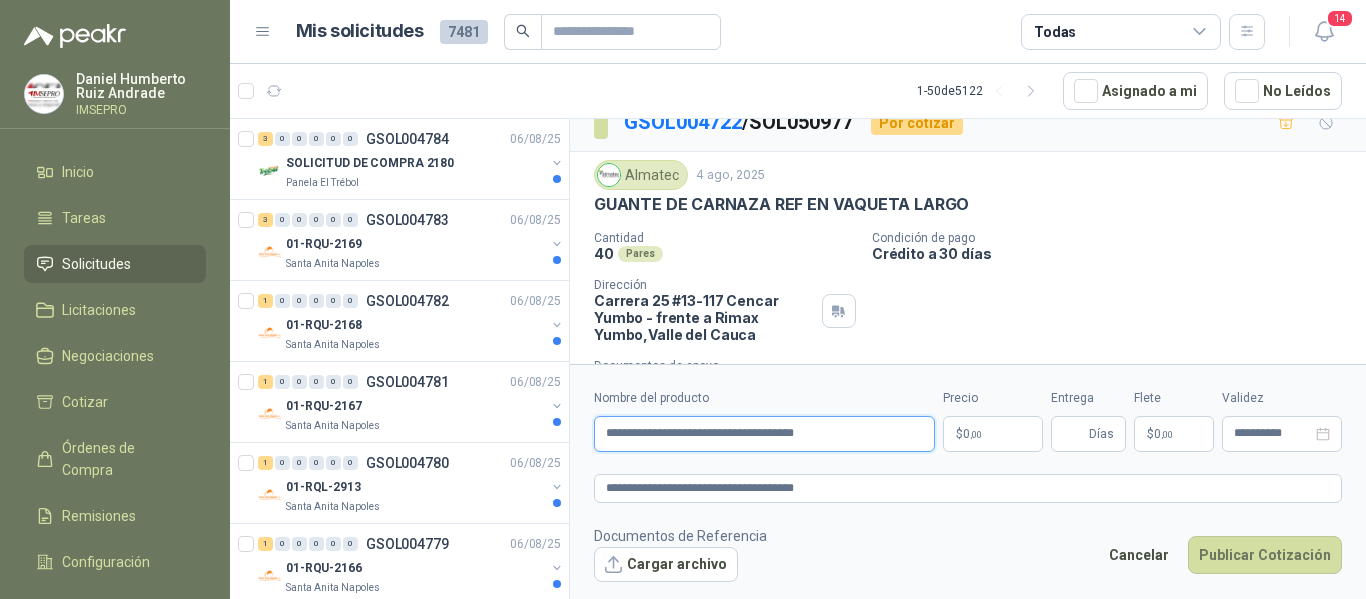 click on "**********" at bounding box center [764, 434] 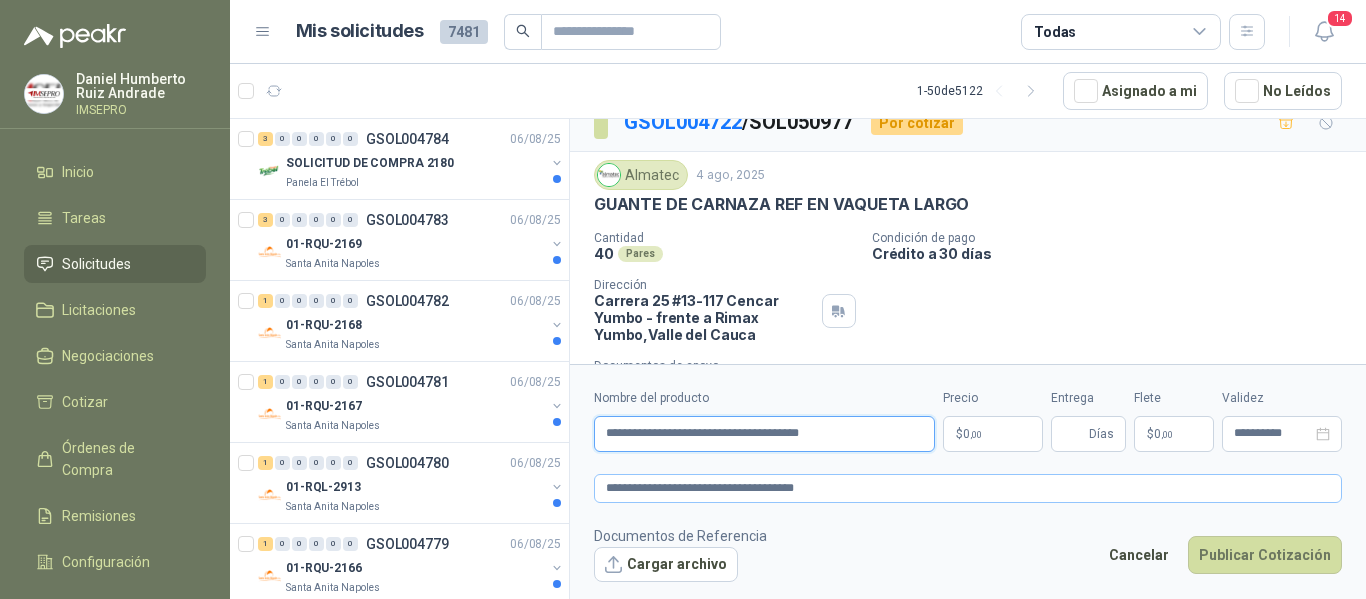 type on "**********" 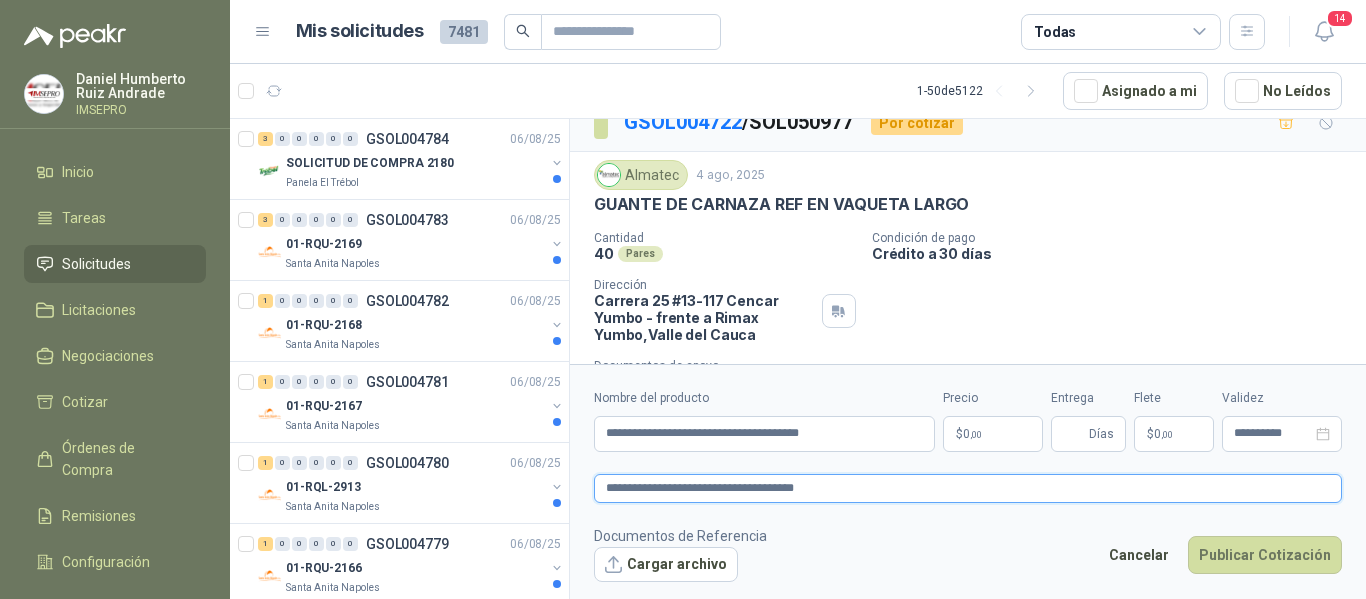 click on "**********" at bounding box center [968, 488] 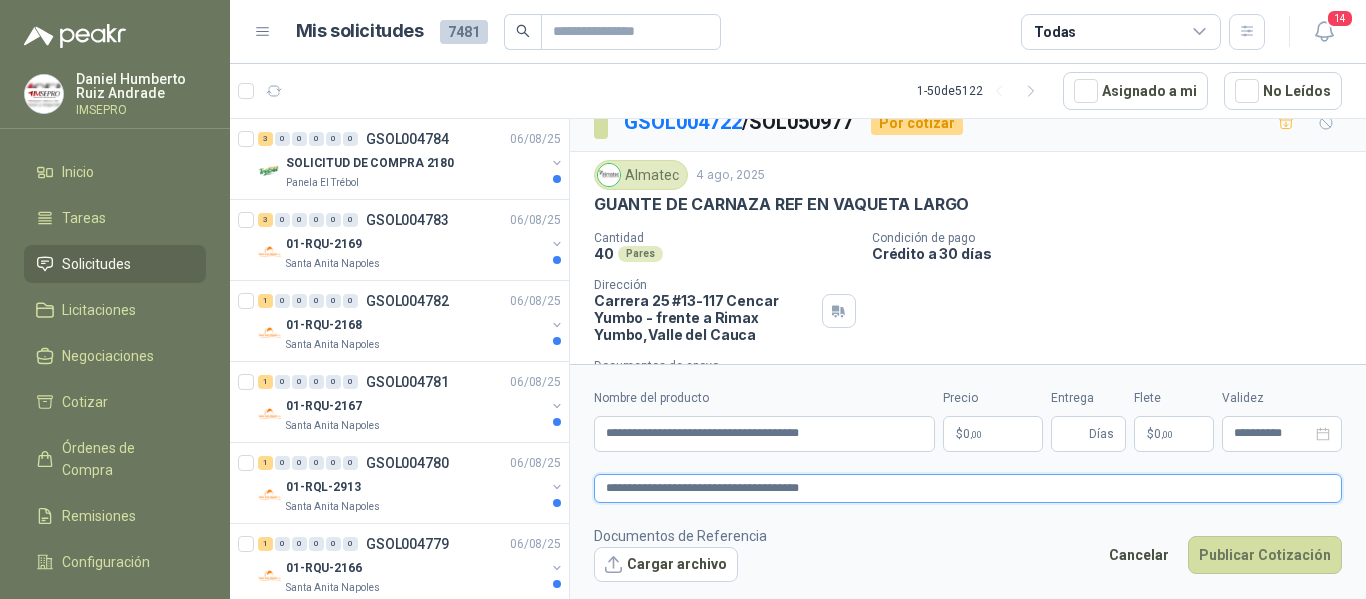 type on "**********" 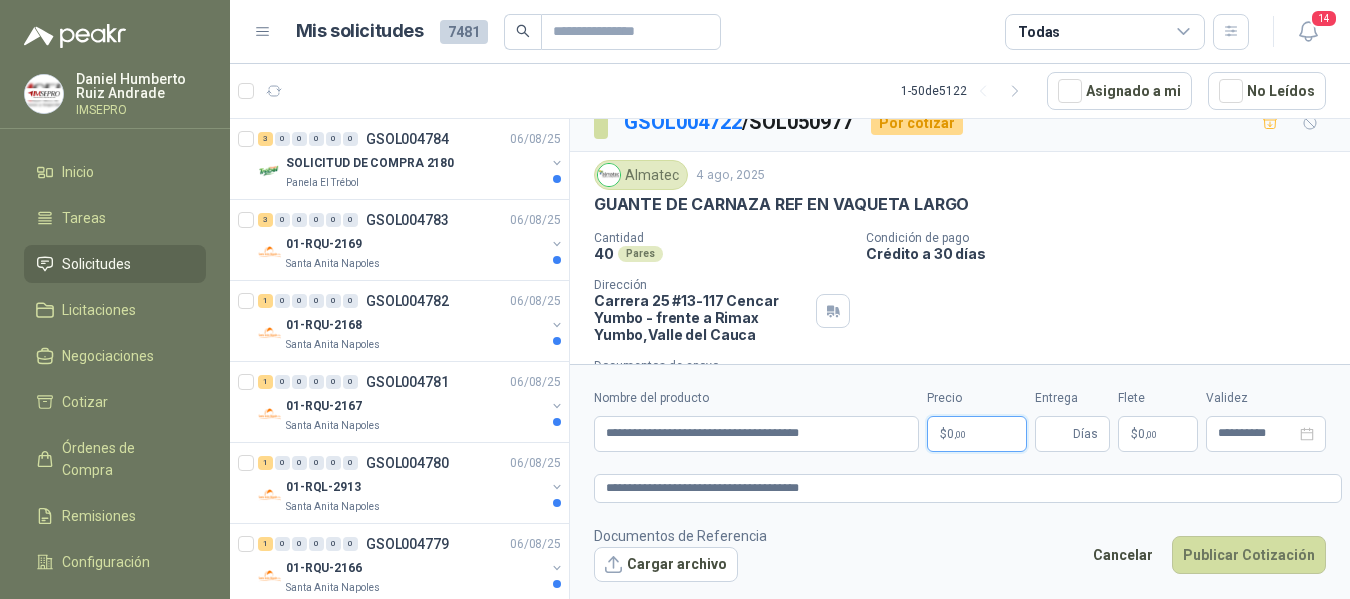 click on "Daniel [LAST]    [LAST] [LAST] IMSEPRO   Inicio   Tareas   Solicitudes   Licitaciones   Negociaciones   Cotizar   Órdenes de Compra   Remisiones   Configuración   Manuales y ayuda Mis solicitudes 7481 Todas 14 1 - 50  de  5122 Asignado a mi No Leídos 3   0   0   0   0   0   GSOL004784 06/08/25   SOLICITUD DE COMPRA 2180 Panela El Trébol   3   0   0   0   0   0   GSOL004783 06/08/25   01-RQU-2169 Santa Anita Napoles   1   0   0   0   0   0   GSOL004782 06/08/25   01-RQU-2168 Santa Anita Napoles   1   0   0   0   0   0   GSOL004781 06/08/25   01-RQU-2167 Santa Anita Napoles   1   0   0   0   0   0   GSOL004780 06/08/25   01-RQL-2913 Santa Anita Napoles   1   0   0   0   0   0   GSOL004779 06/08/25   01-RQU-2166 Santa Anita Napoles   1   0   0   0   0   0   GSOL004778 06/08/25   01-RQU-2165 Santa Anita Napoles   1   0   0   0   0   0   GSOL004777 06/08/25   01-RQU-2164 Santa Anita Napoles   1   0   0   0   0   0   GSOL004775 06/08/25   SOLICITUD DE COMPRA 2178 Panela El Trébol   8   0   0   0   0   0" at bounding box center (675, 299) 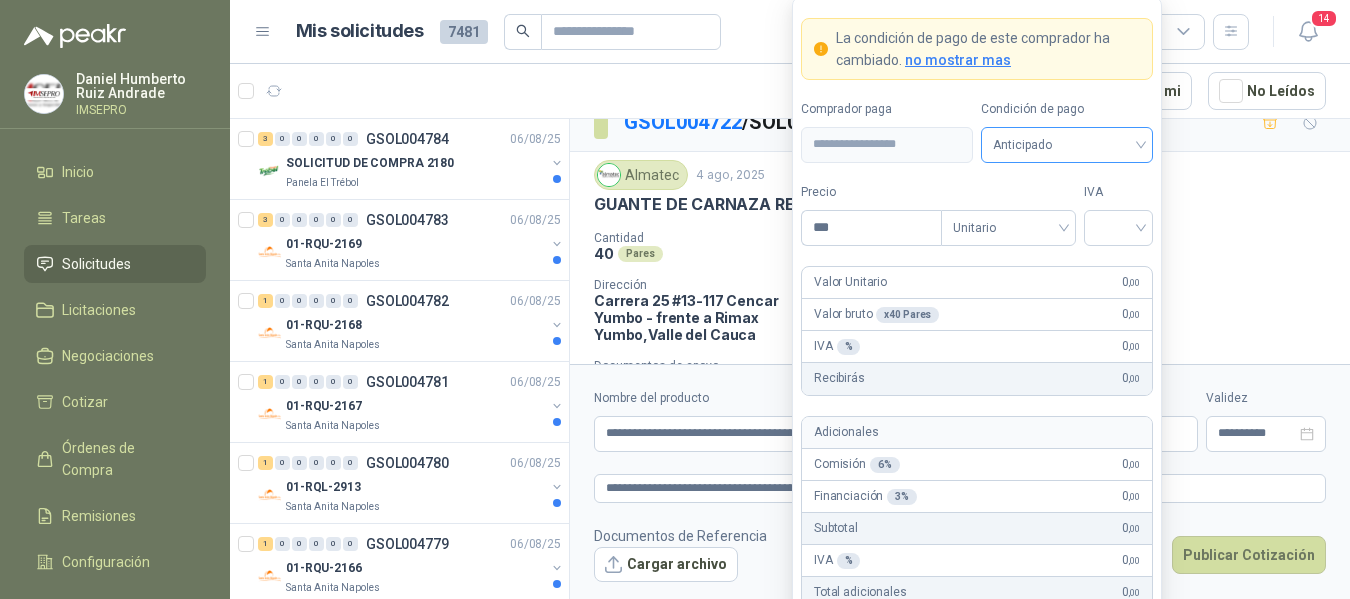click on "Anticipado" at bounding box center [1067, 145] 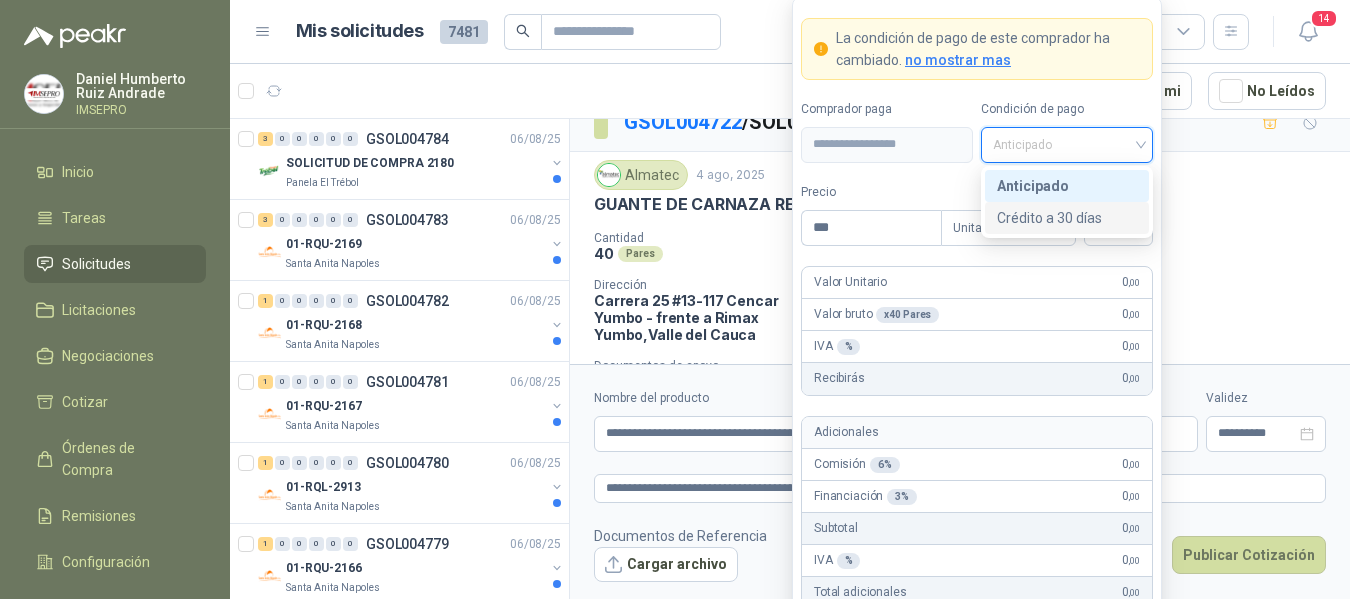 click on "Crédito a 30 días" at bounding box center (1067, 218) 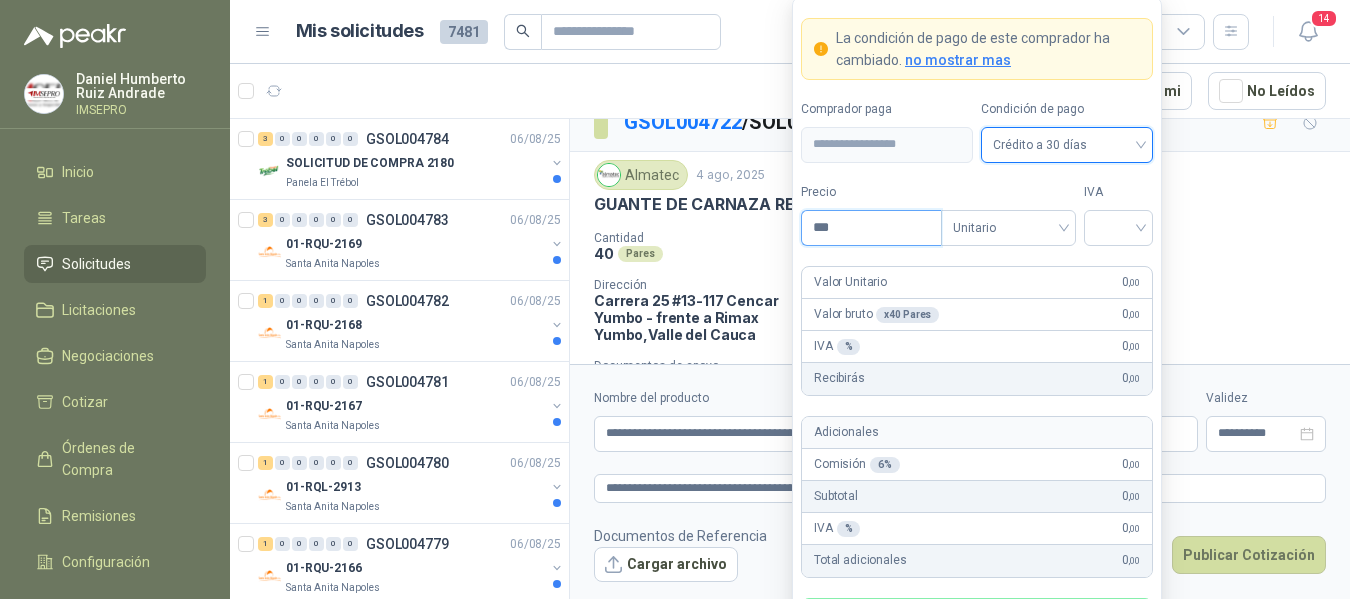click on "***" at bounding box center (871, 228) 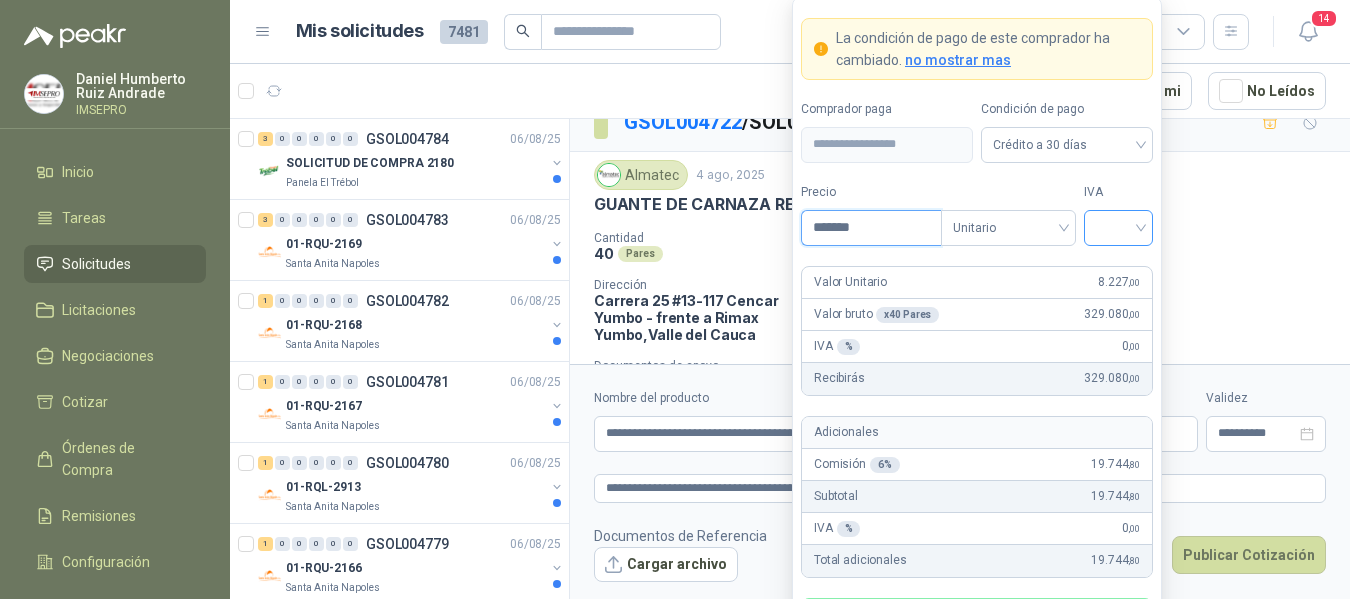 type on "*******" 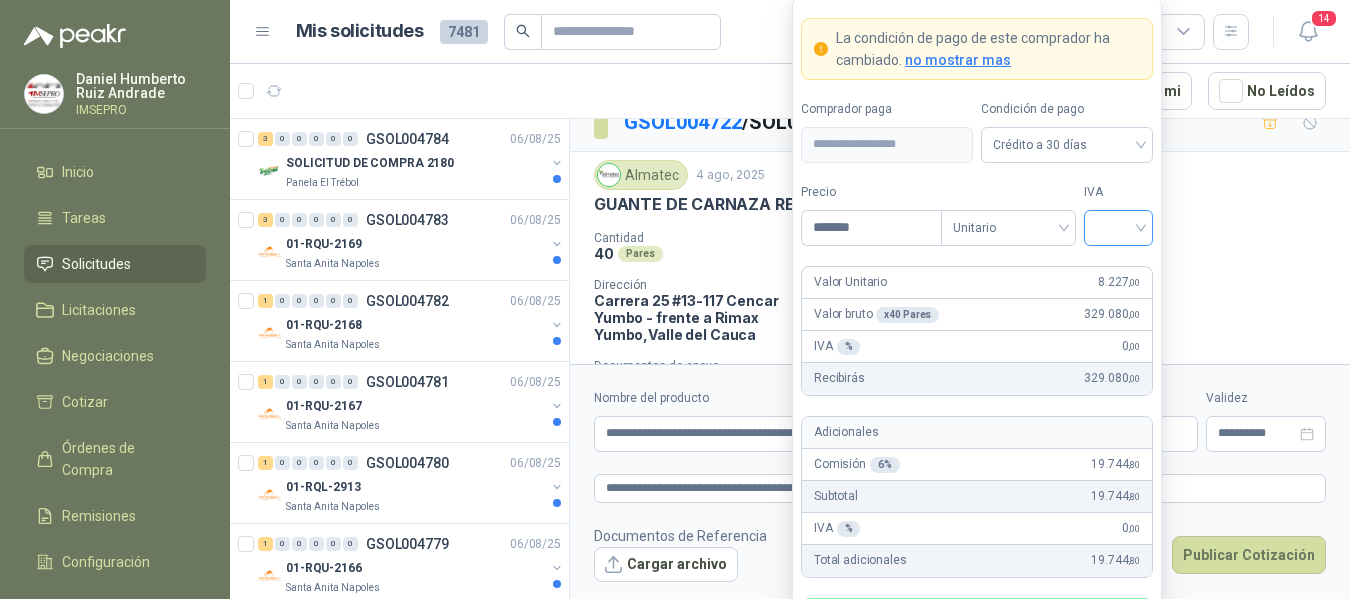 click at bounding box center (1118, 226) 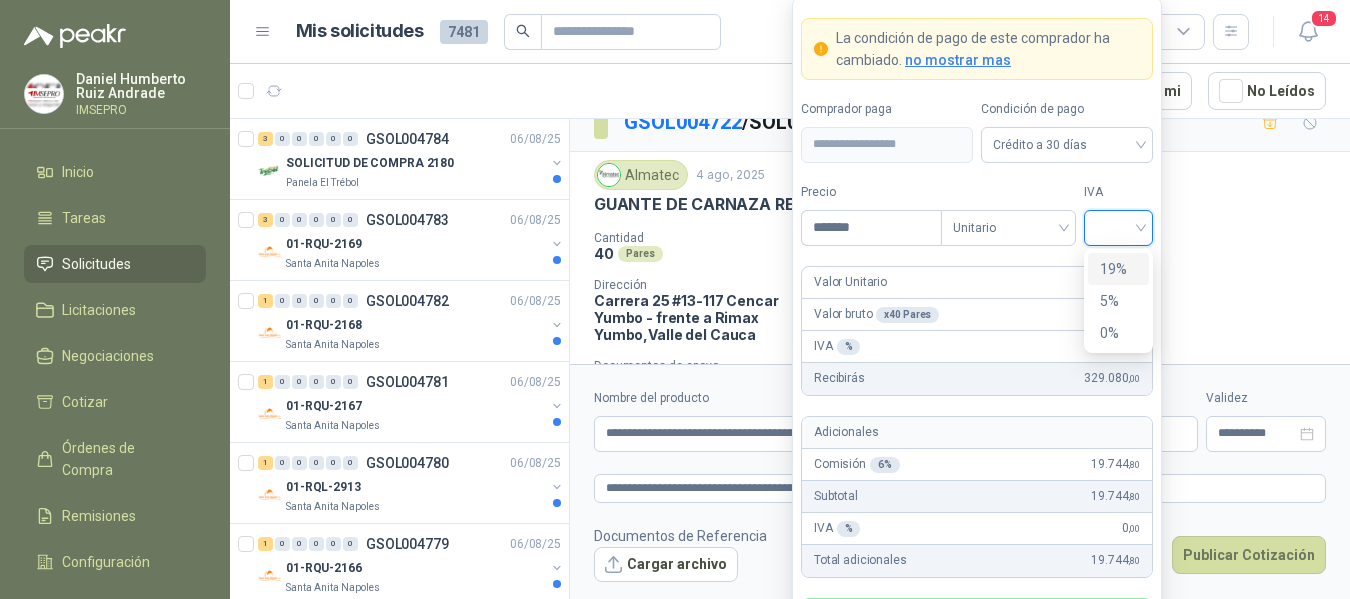 click on "19%" at bounding box center (1118, 269) 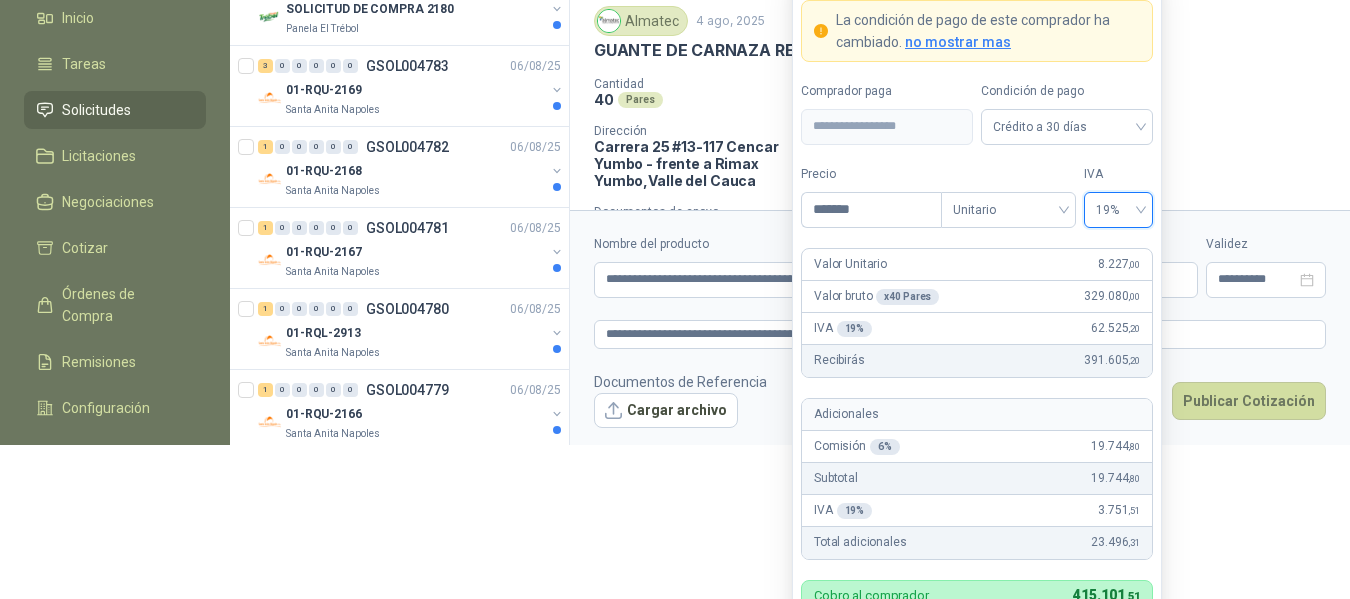 scroll, scrollTop: 186, scrollLeft: 0, axis: vertical 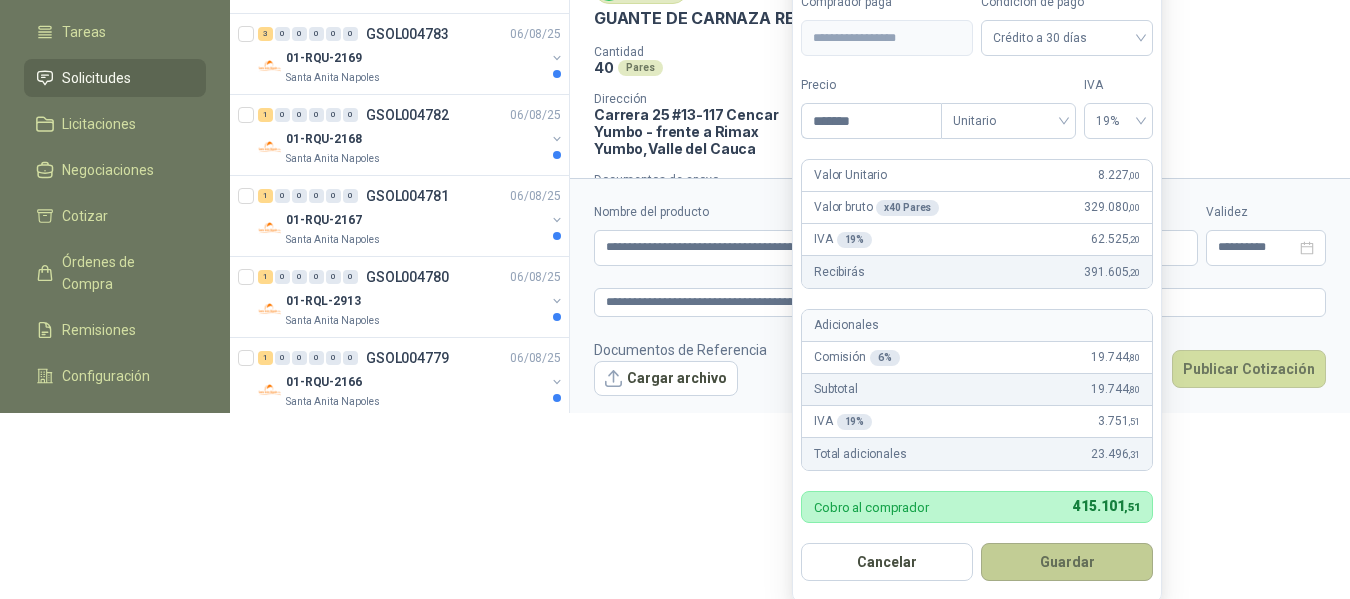 click on "Guardar" at bounding box center (1067, 562) 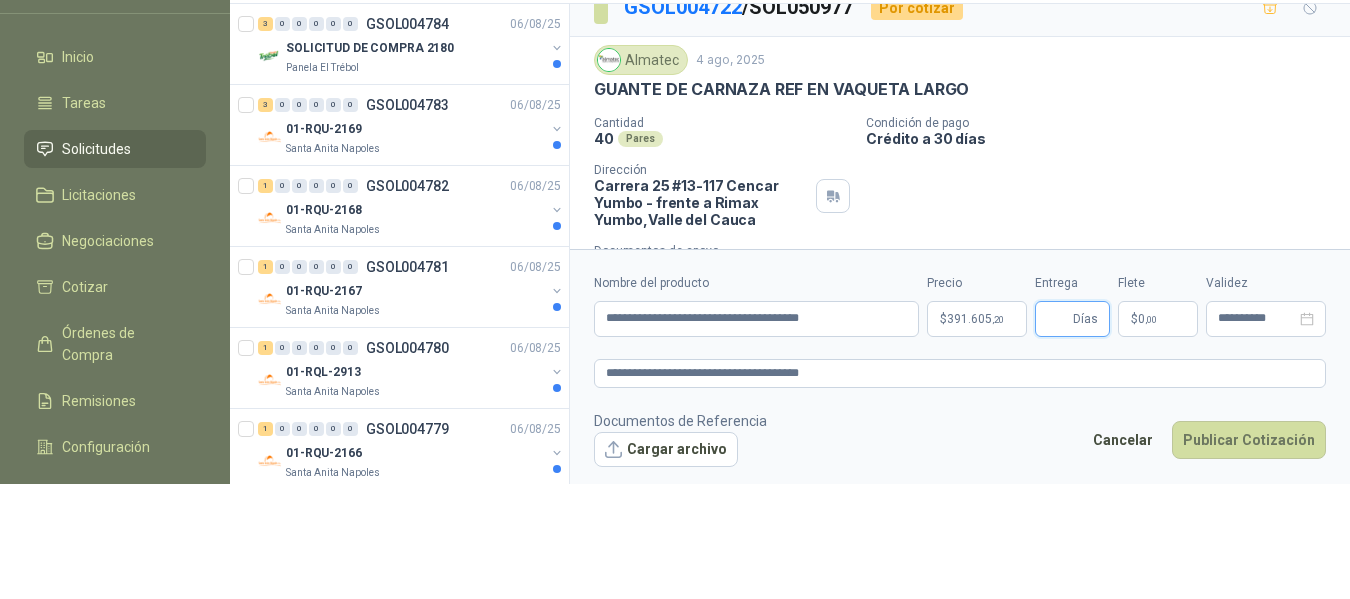 scroll, scrollTop: 119, scrollLeft: 0, axis: vertical 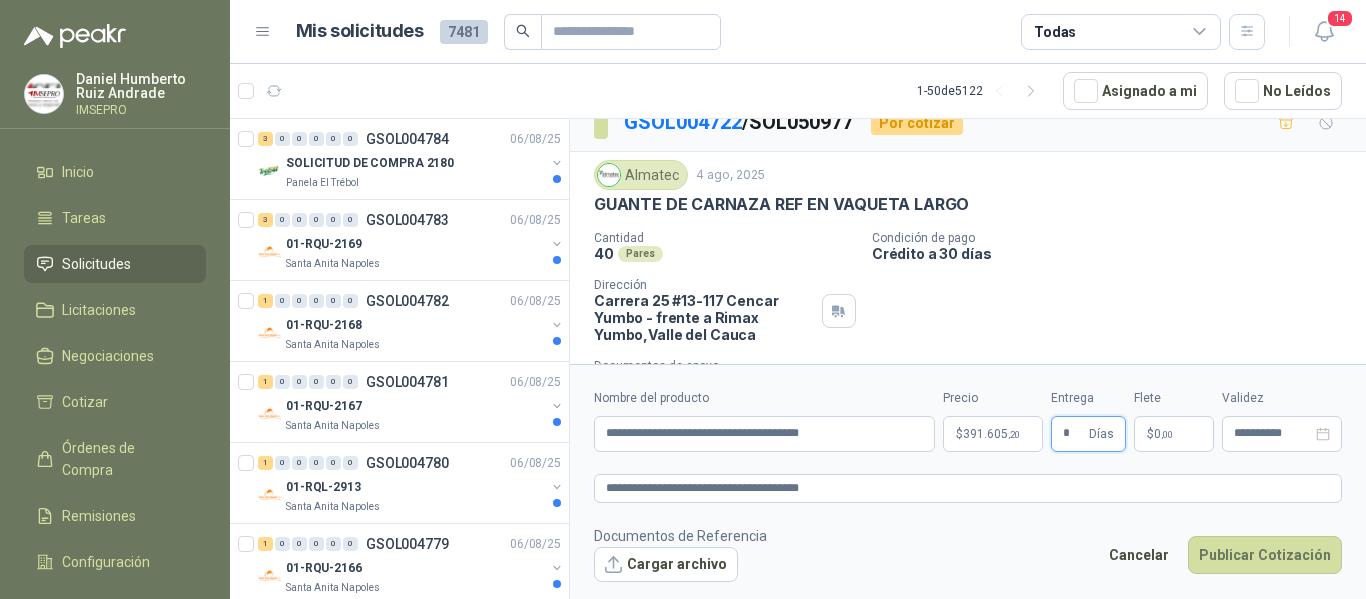type on "*" 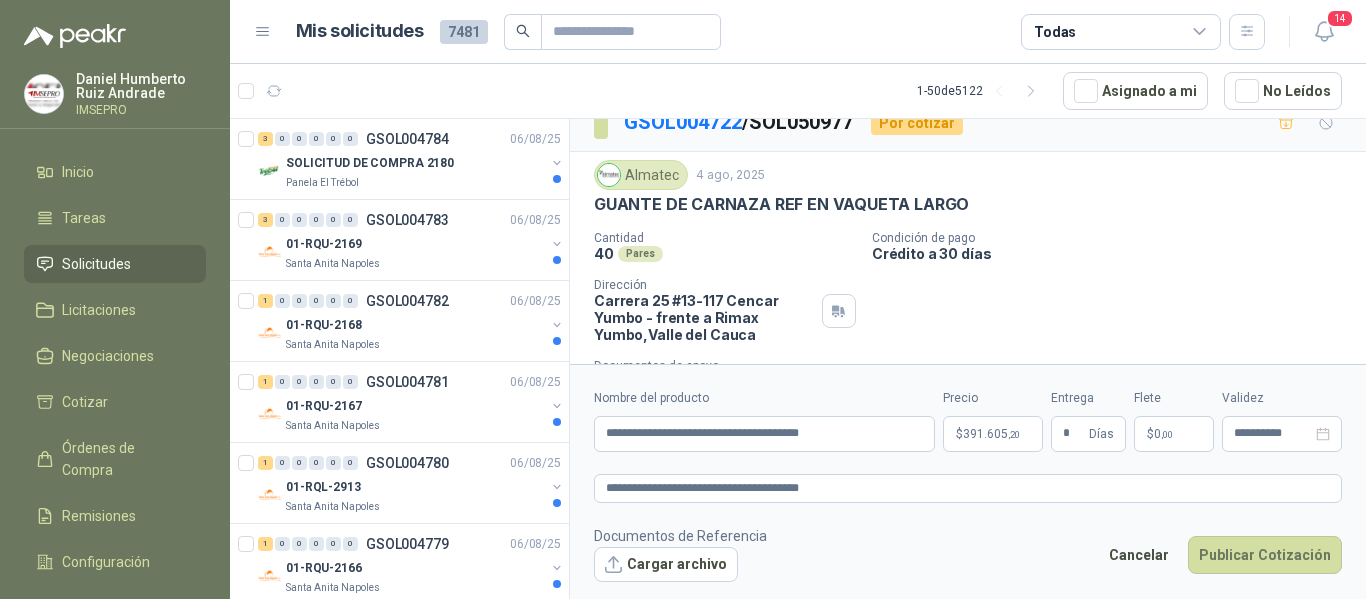 click on "$    0 ,00" at bounding box center (1174, 434) 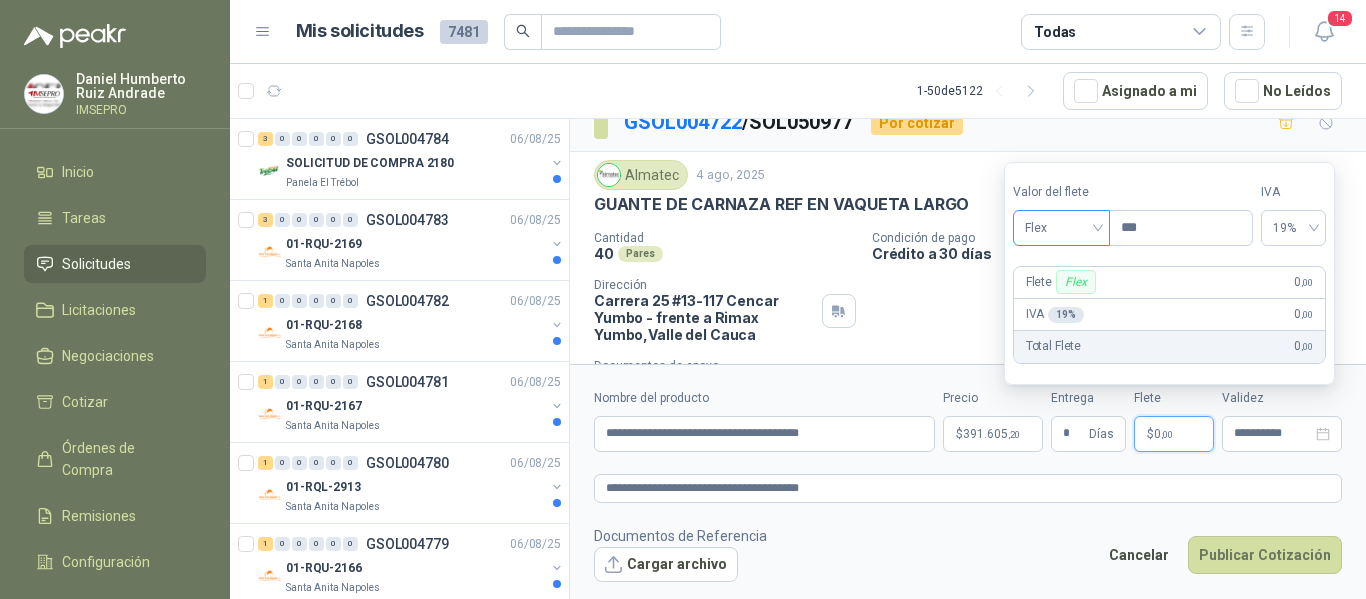 click on "Flex" at bounding box center (1061, 228) 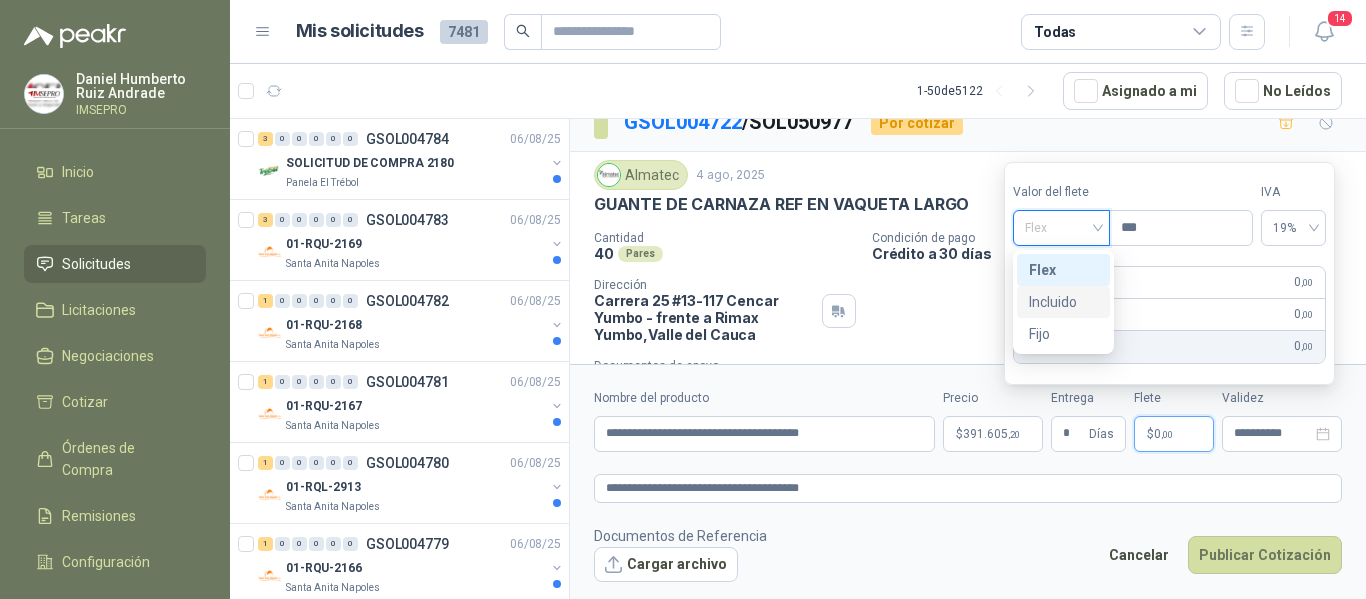 click on "Incluido" at bounding box center (1063, 302) 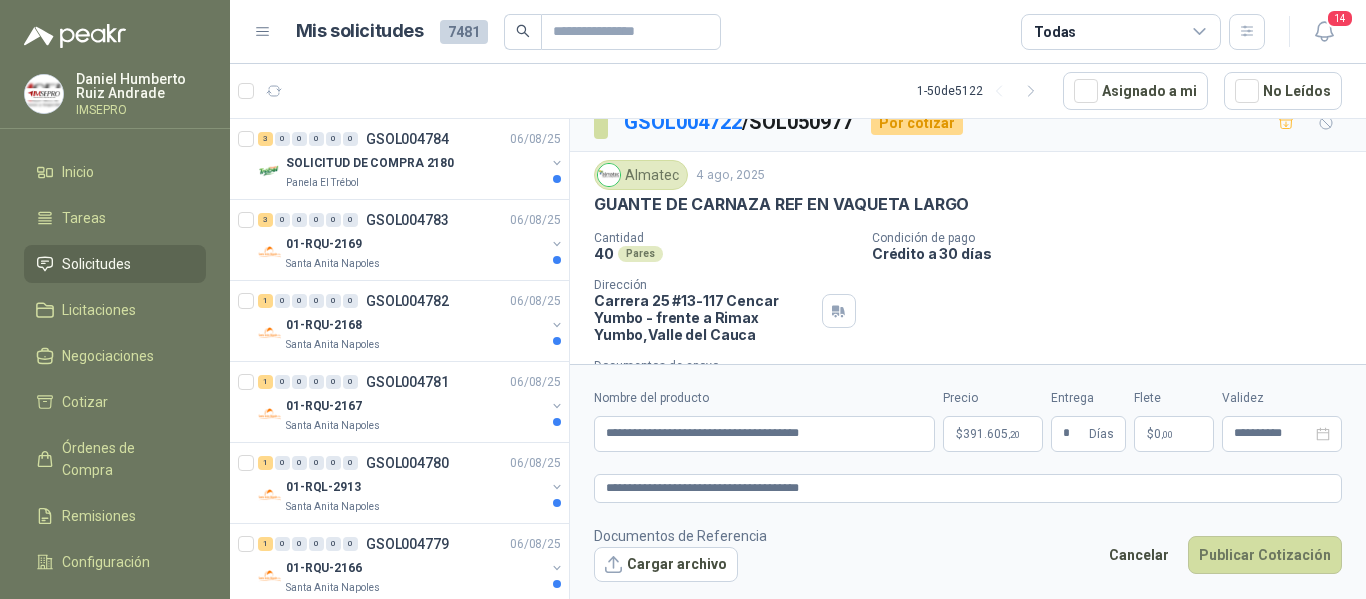 click on "Documentos de Referencia Cargar archivo Cancelar Publicar Cotización" at bounding box center [968, 554] 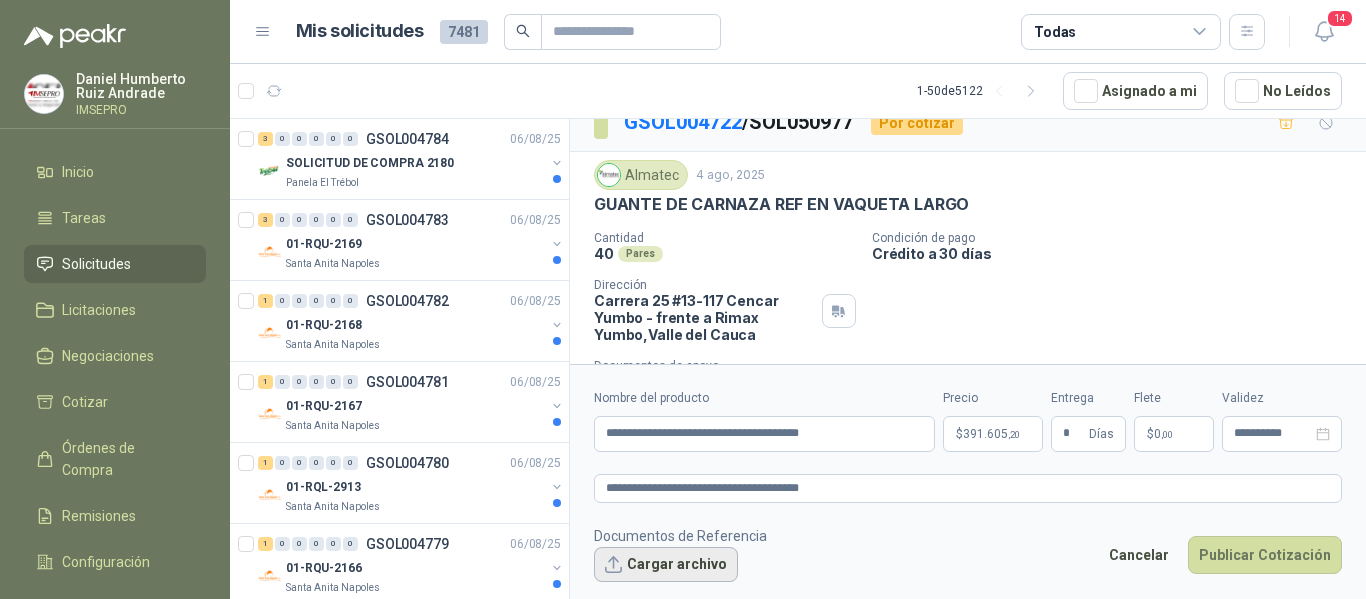 click on "Cargar archivo" at bounding box center [666, 565] 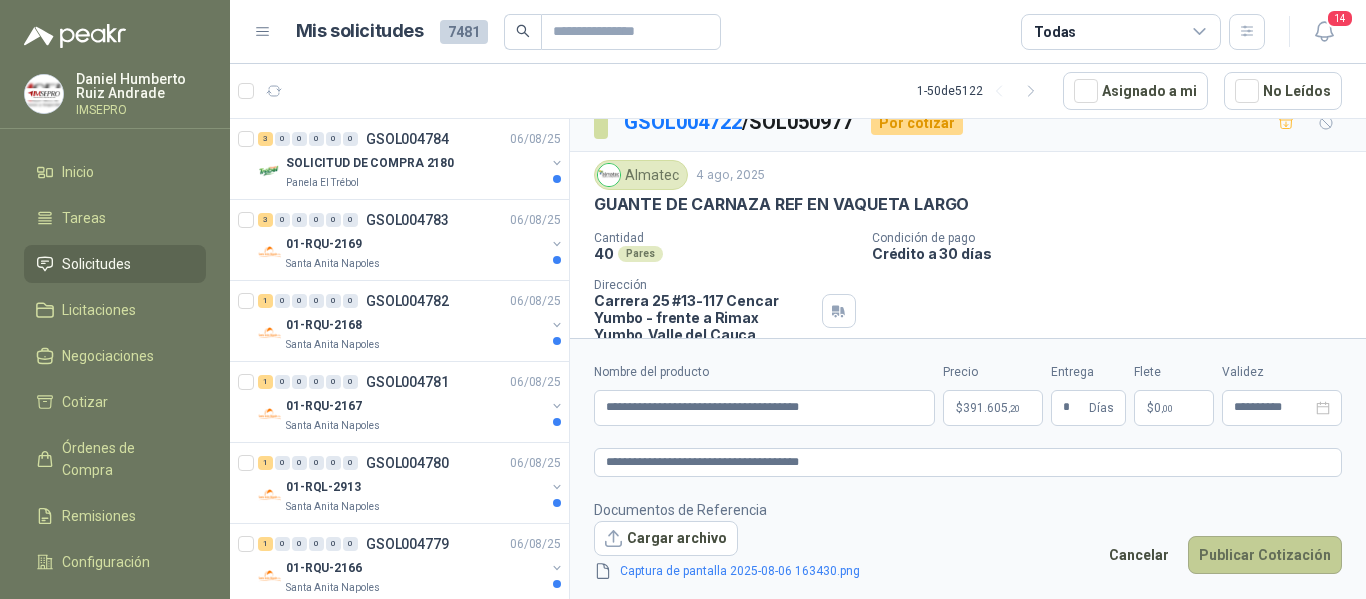 click on "Publicar Cotización" at bounding box center (1265, 555) 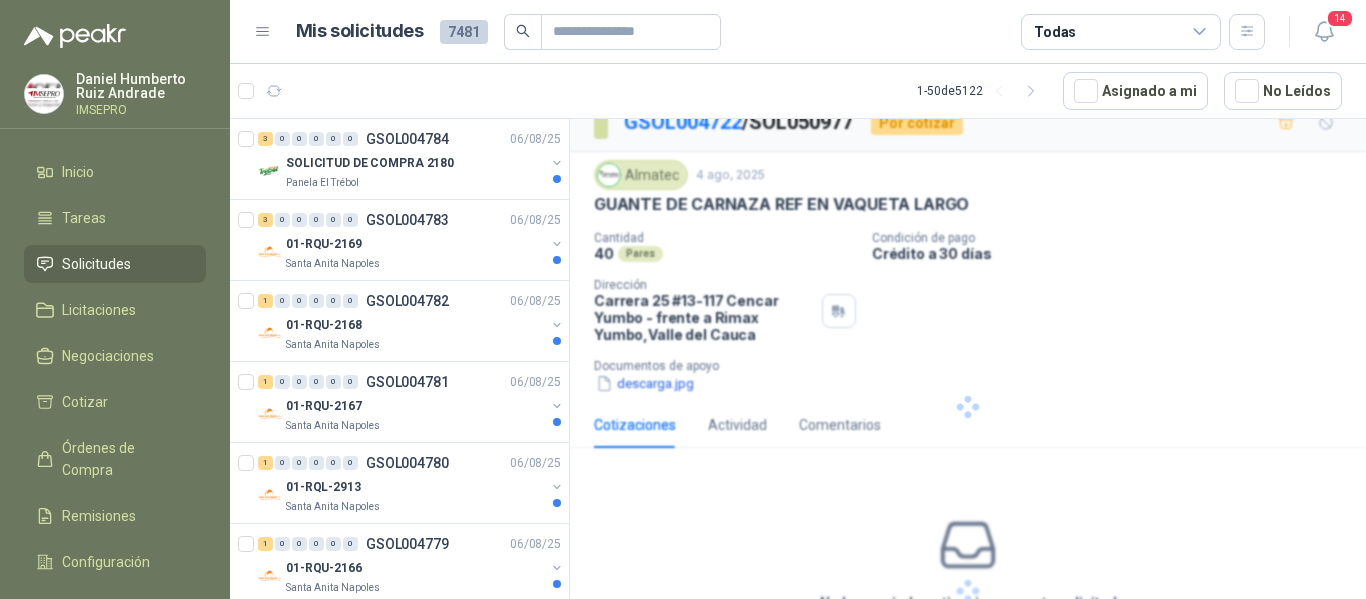 scroll, scrollTop: 15, scrollLeft: 0, axis: vertical 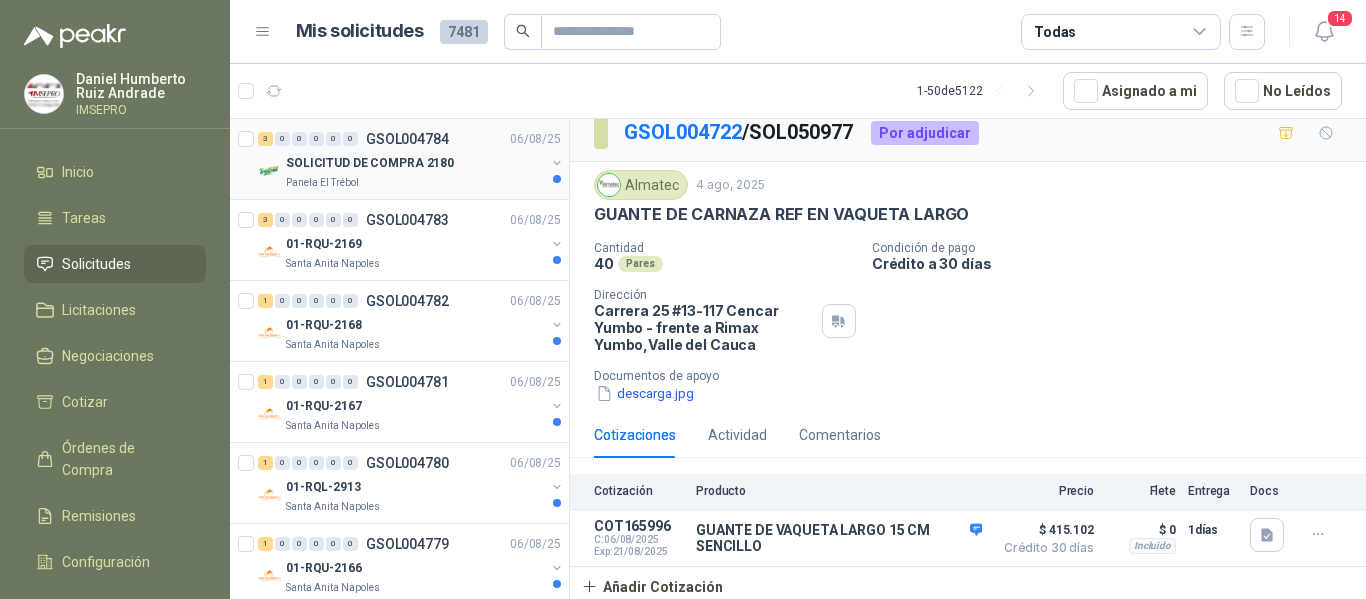 click on "SOLICITUD DE COMPRA 2180" at bounding box center (415, 163) 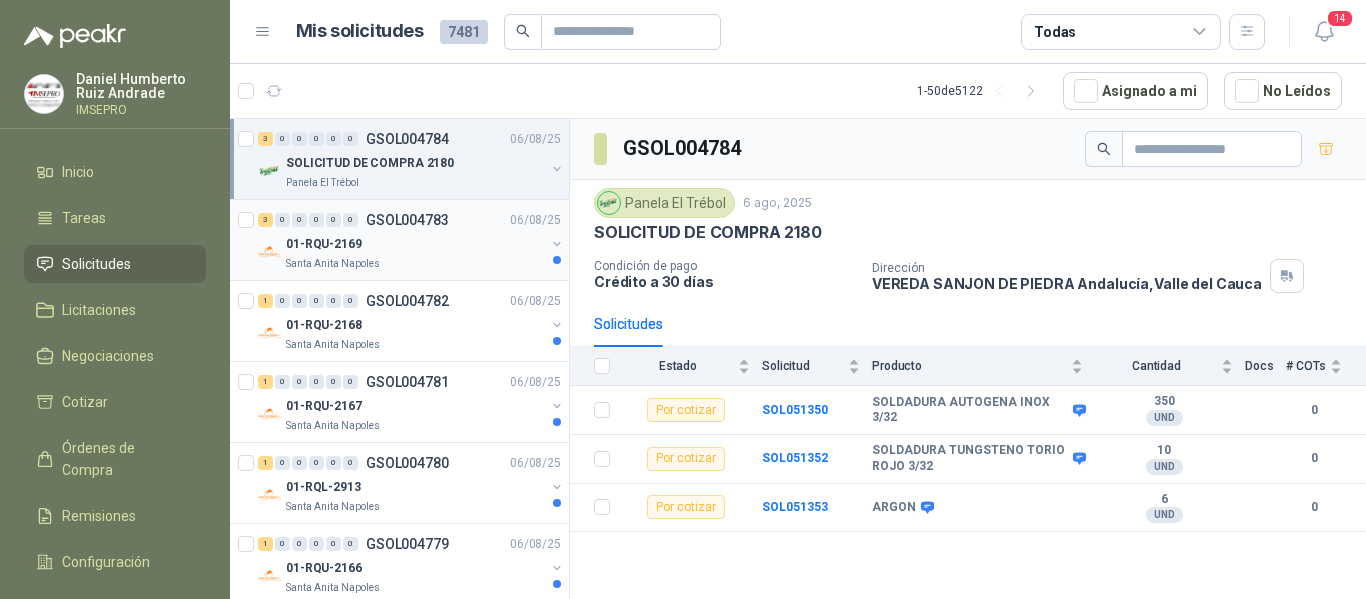 click on "01-RQU-2169" at bounding box center (415, 244) 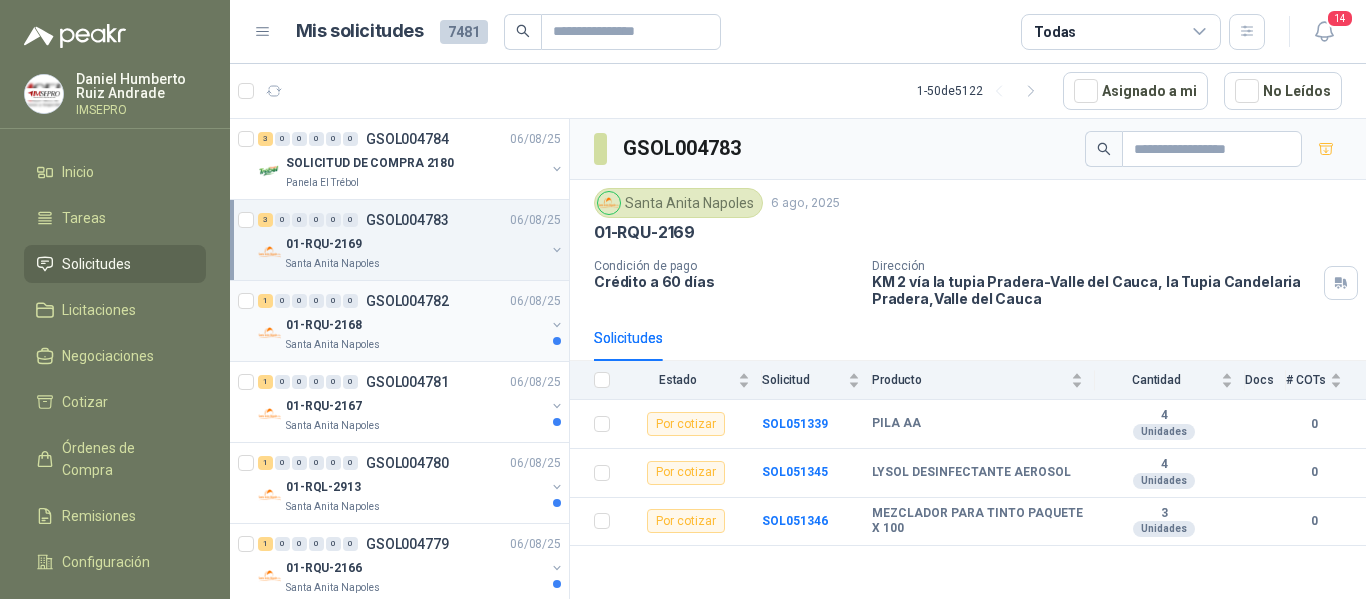 click on "01-RQU-2168" at bounding box center [415, 325] 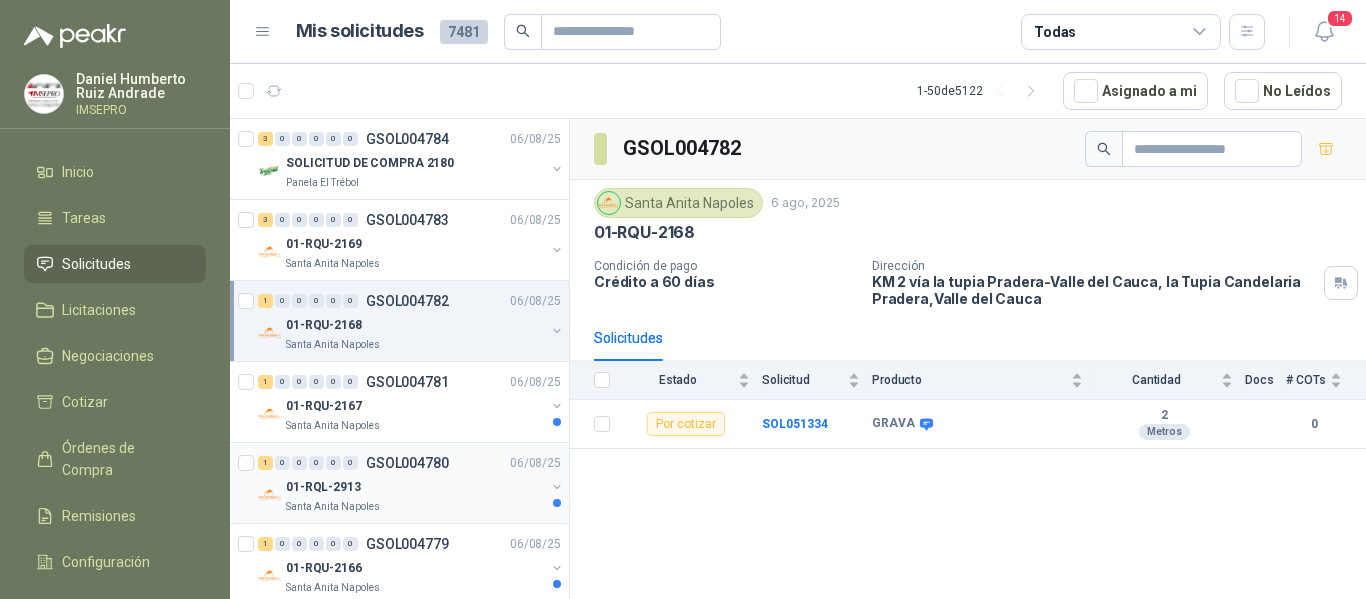 scroll, scrollTop: 100, scrollLeft: 0, axis: vertical 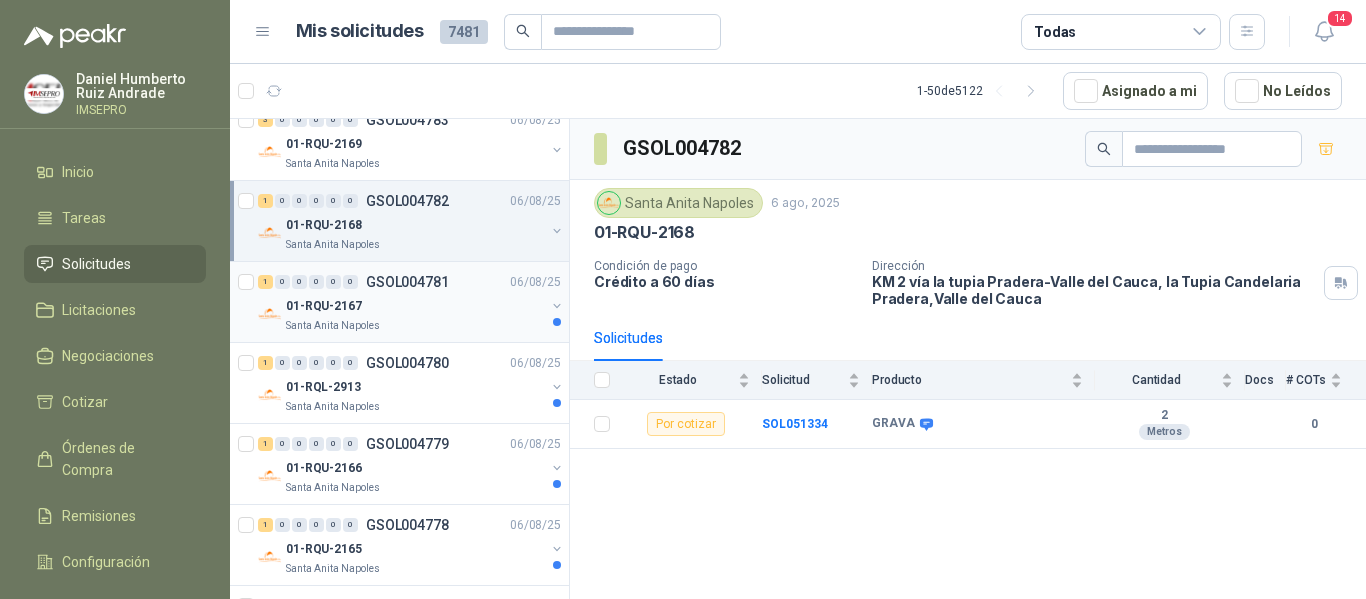 click on "01-RQU-2167" at bounding box center [415, 306] 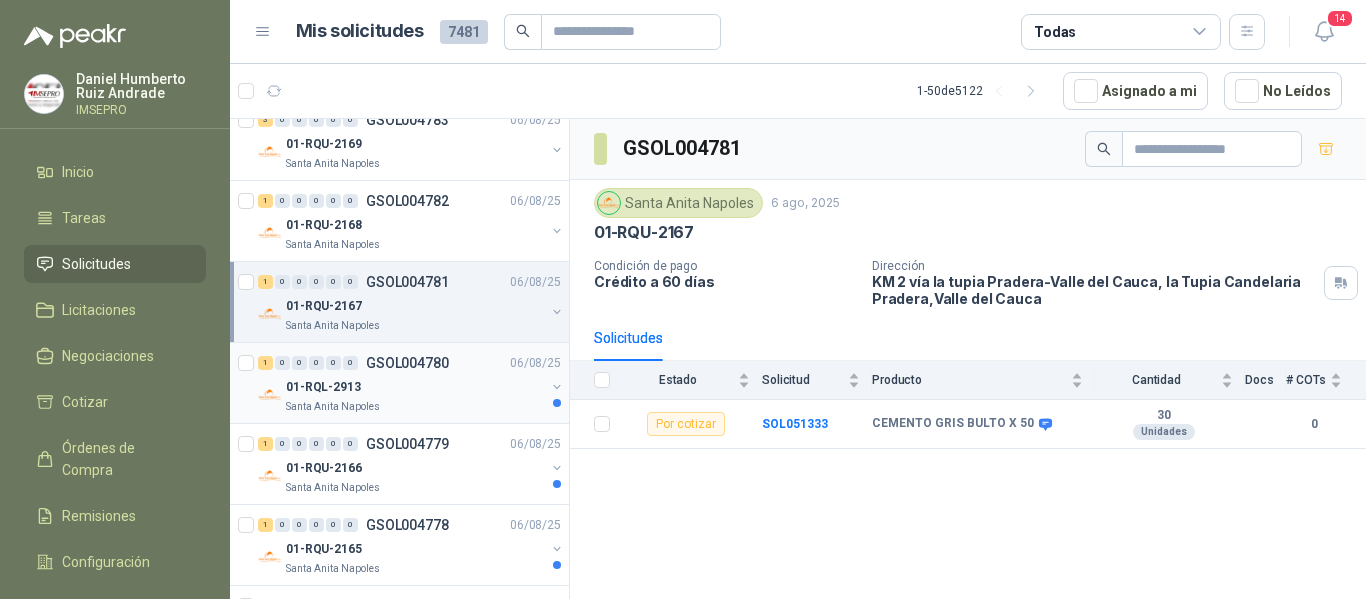click on "01-RQL-2913" at bounding box center (415, 387) 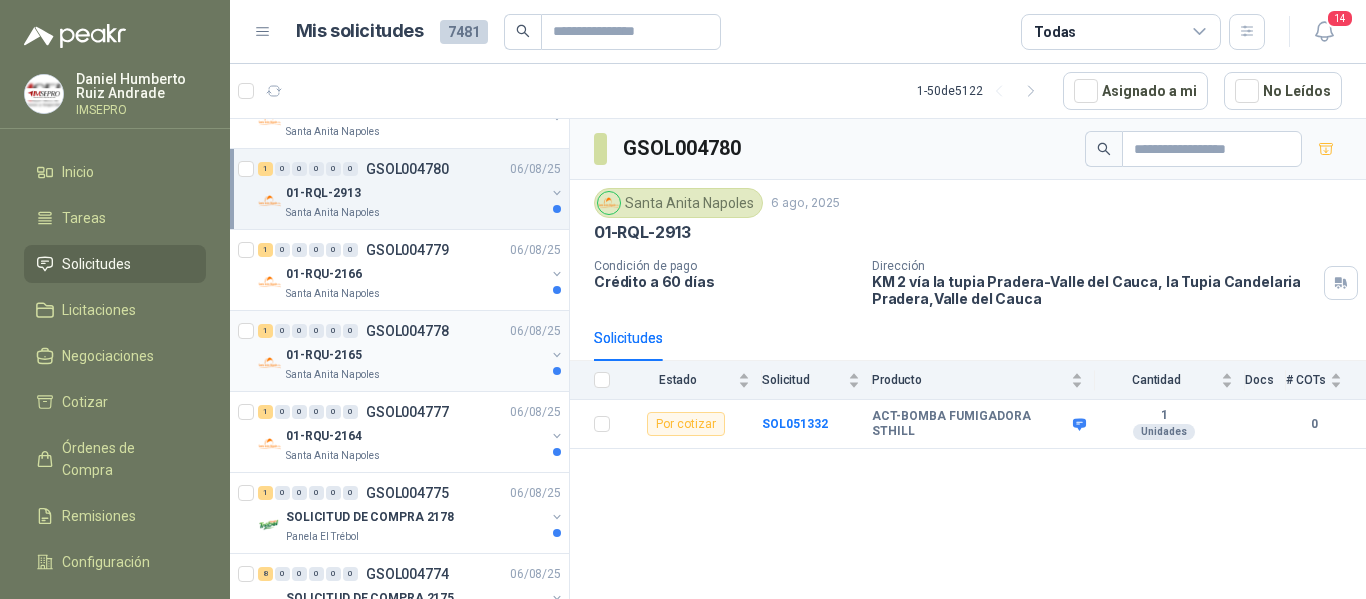 scroll, scrollTop: 300, scrollLeft: 0, axis: vertical 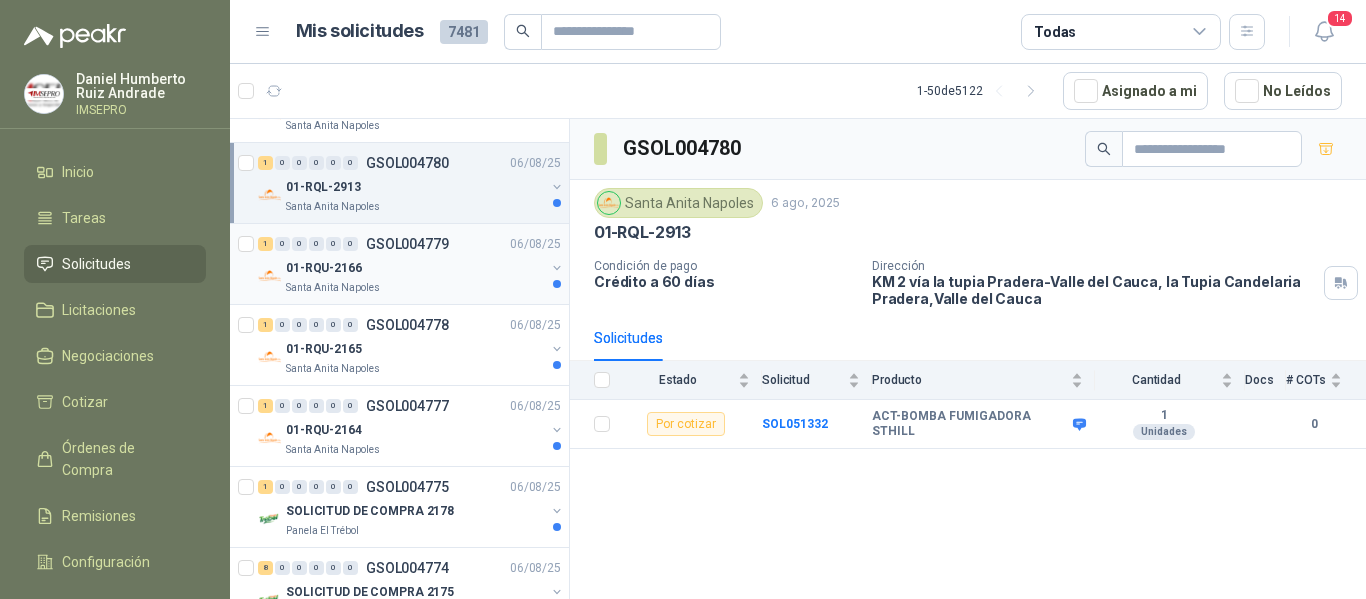 click on "01-RQU-2166" at bounding box center [415, 268] 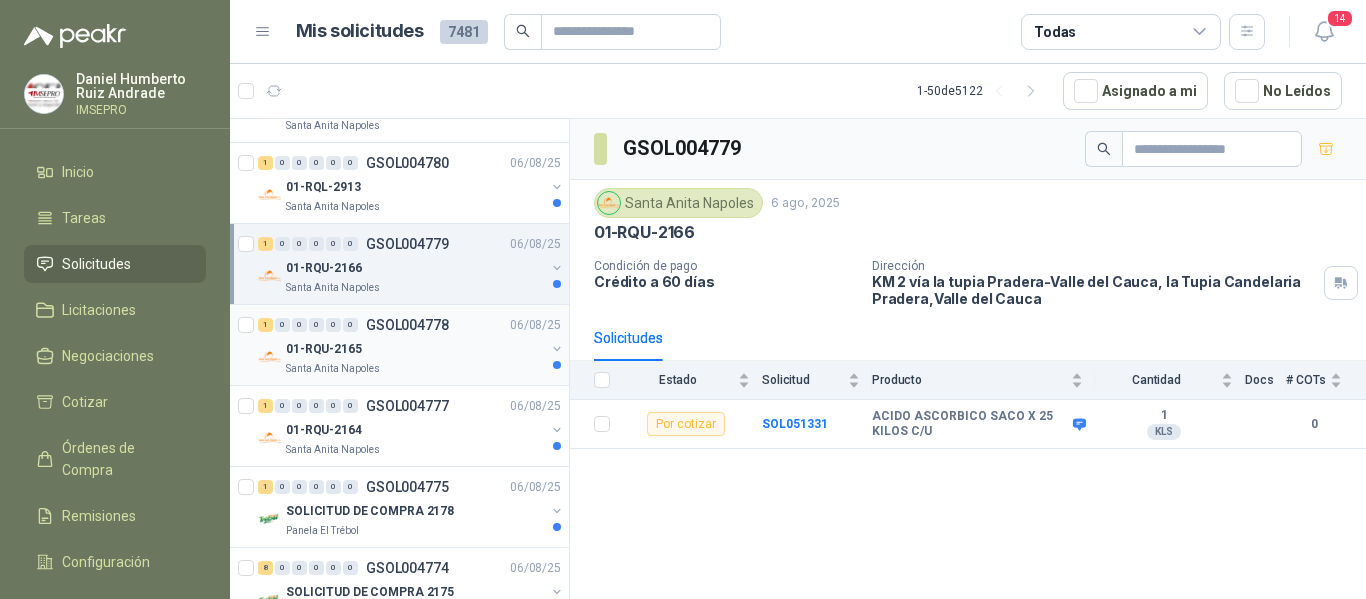 click on "Santa Anita Napoles" at bounding box center [415, 369] 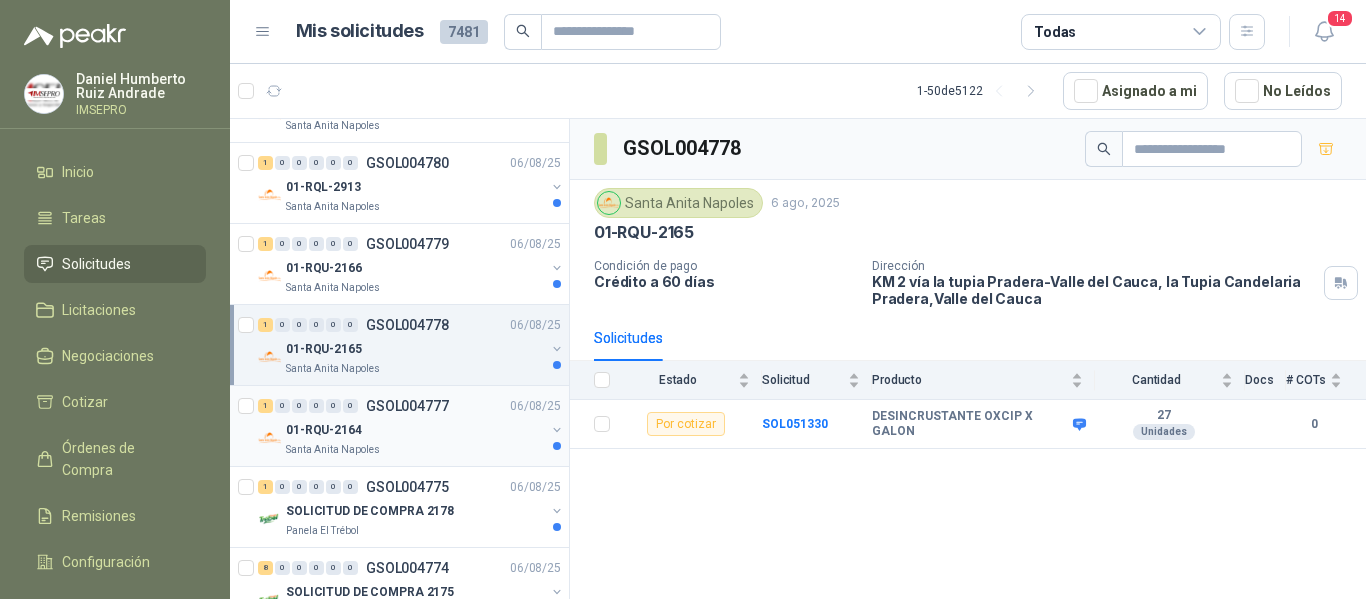 click on "01-RQU-2164" at bounding box center [415, 430] 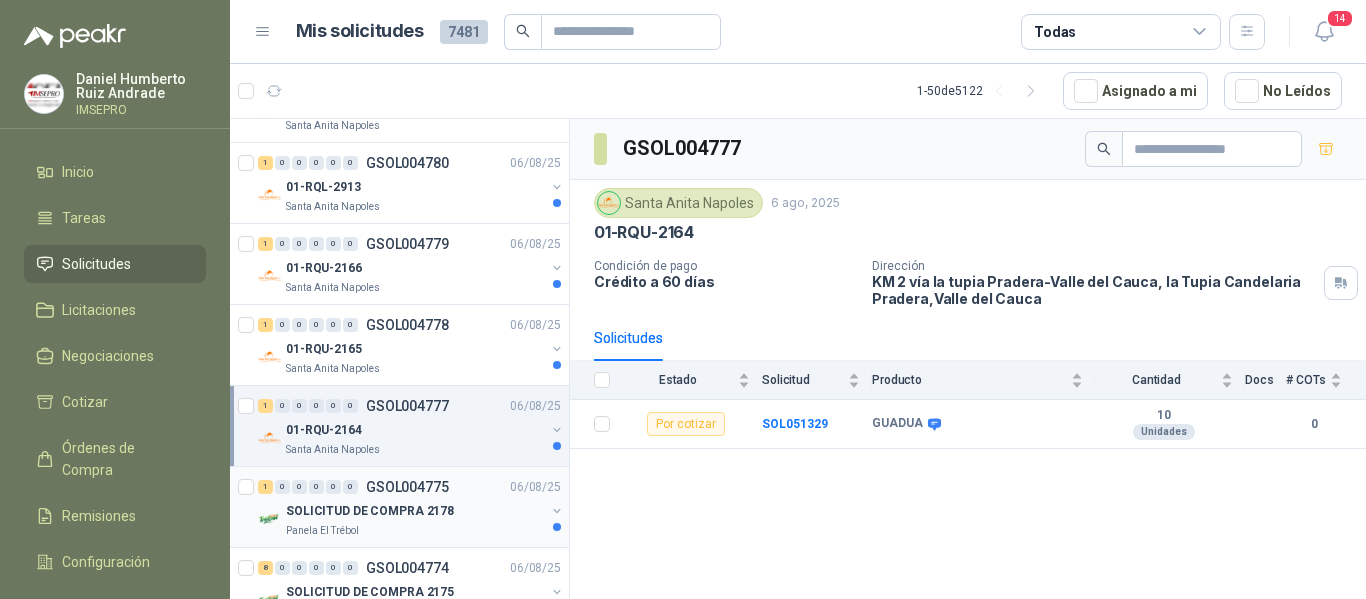 click on "SOLICITUD DE COMPRA 2178" at bounding box center [370, 511] 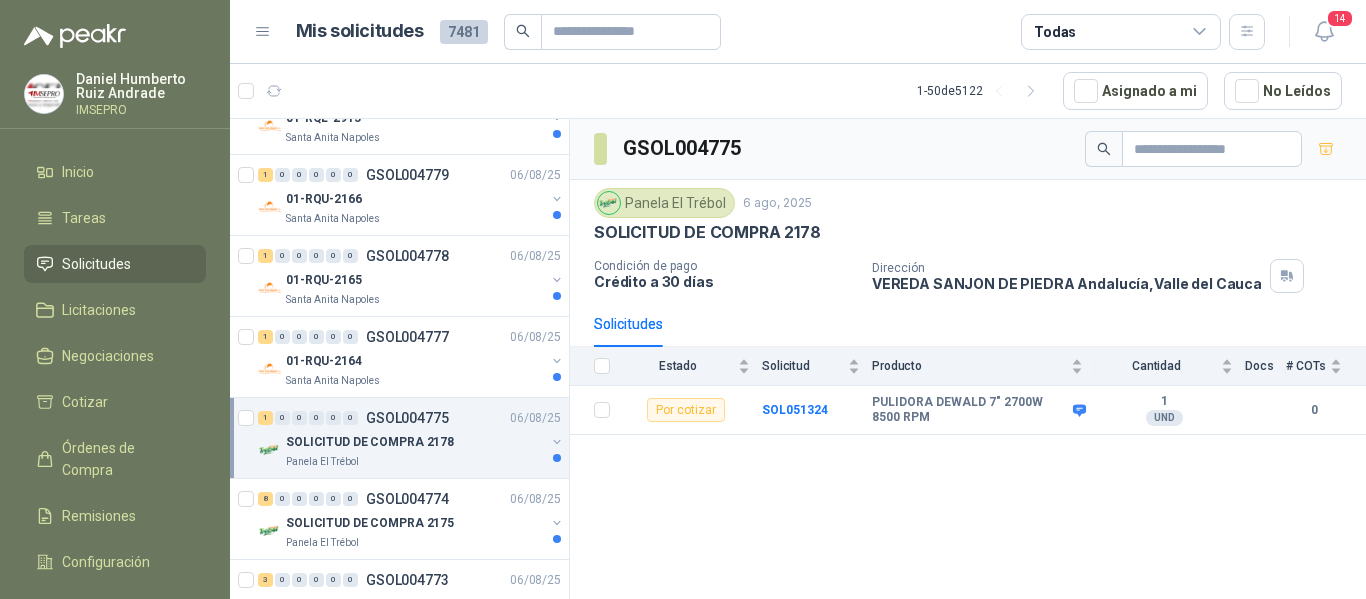 scroll, scrollTop: 400, scrollLeft: 0, axis: vertical 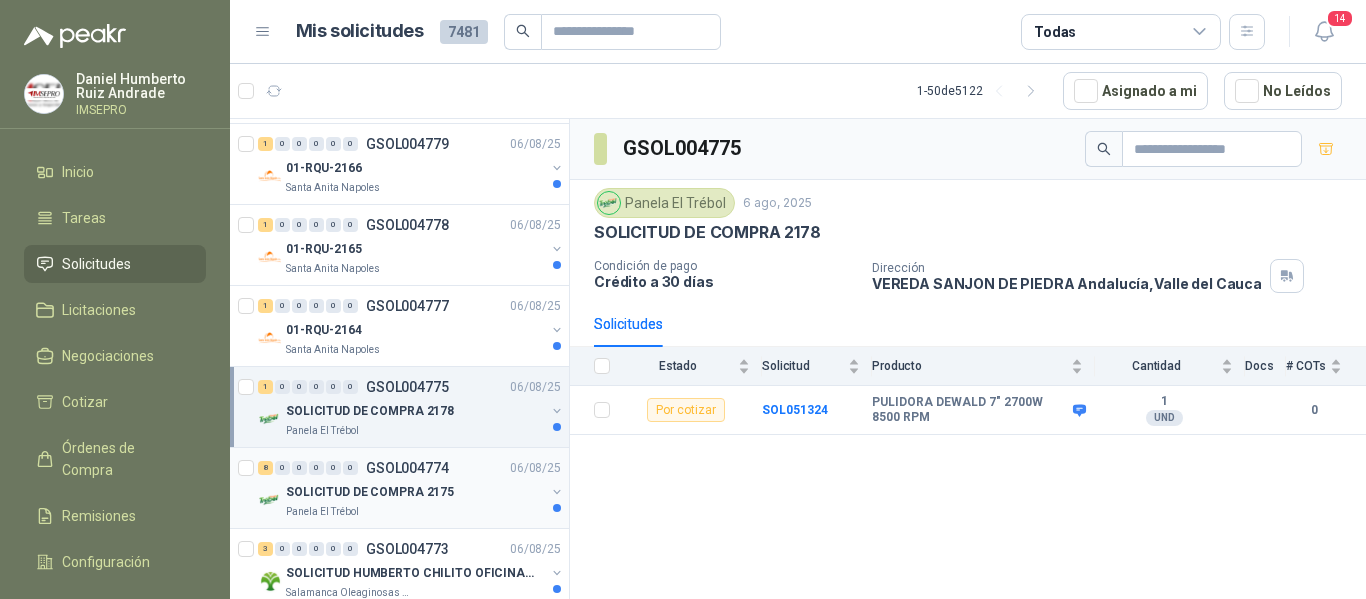 click on "SOLICITUD DE COMPRA 2175" at bounding box center [370, 492] 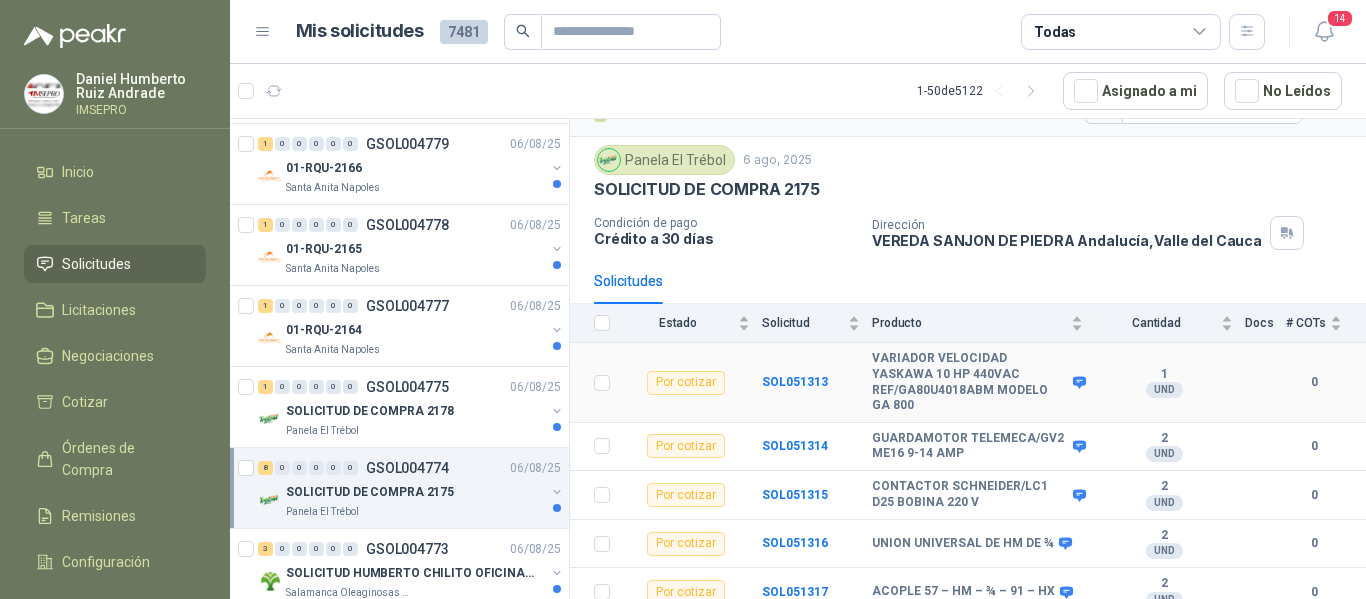 scroll, scrollTop: 200, scrollLeft: 0, axis: vertical 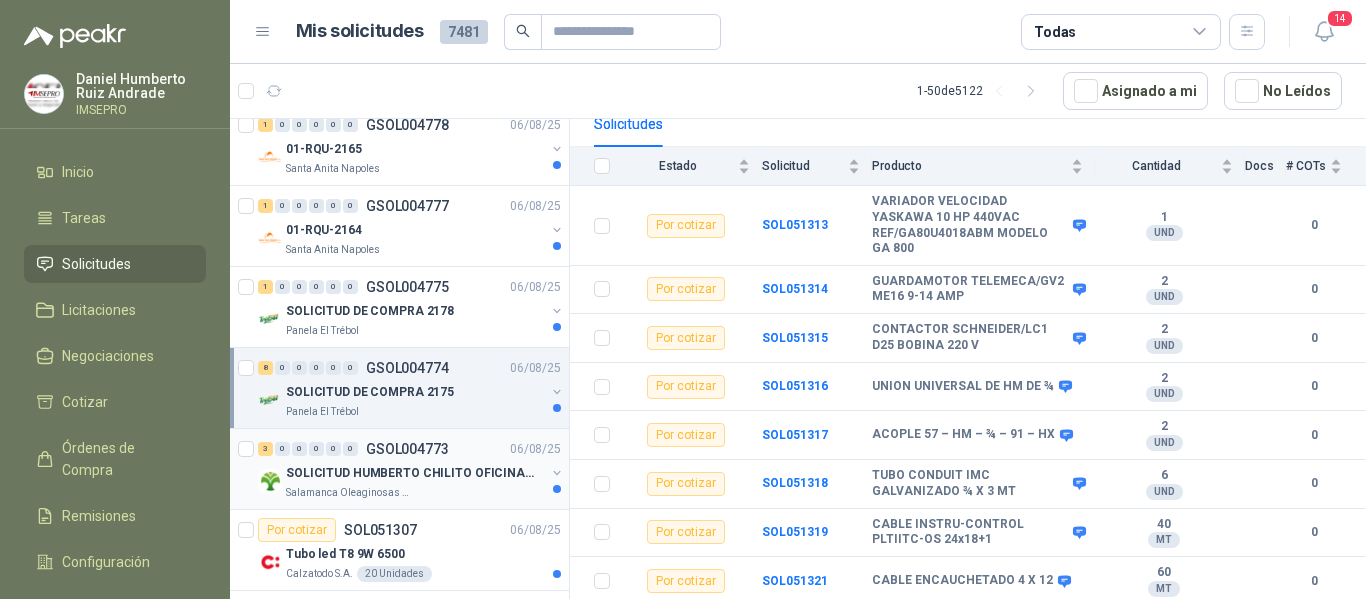 click on "Salamanca Oleaginosas SAS" at bounding box center (349, 493) 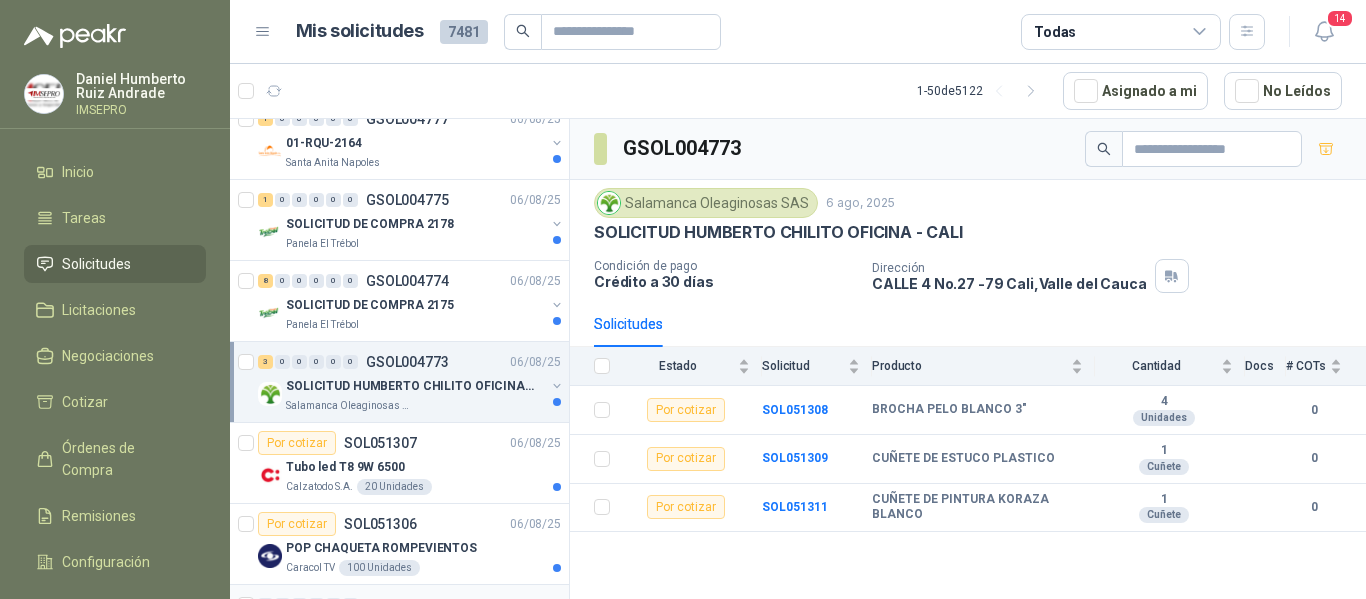 scroll, scrollTop: 700, scrollLeft: 0, axis: vertical 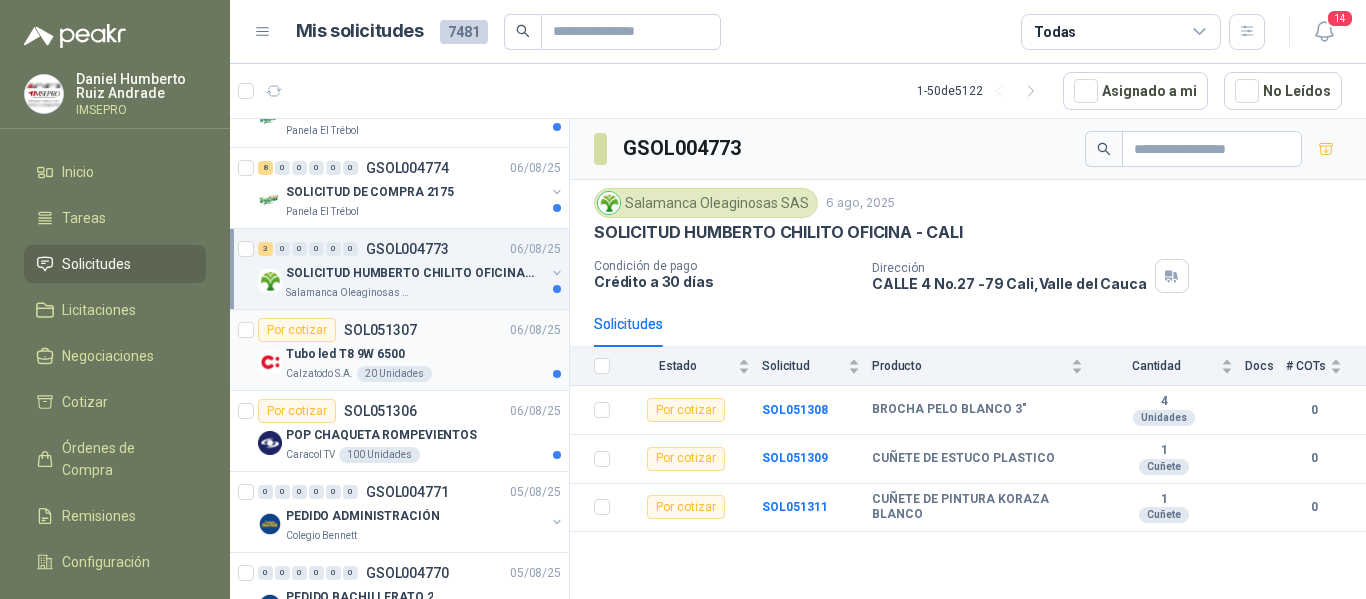 click on "Por cotizar SOL051307 06/08/25" at bounding box center [409, 330] 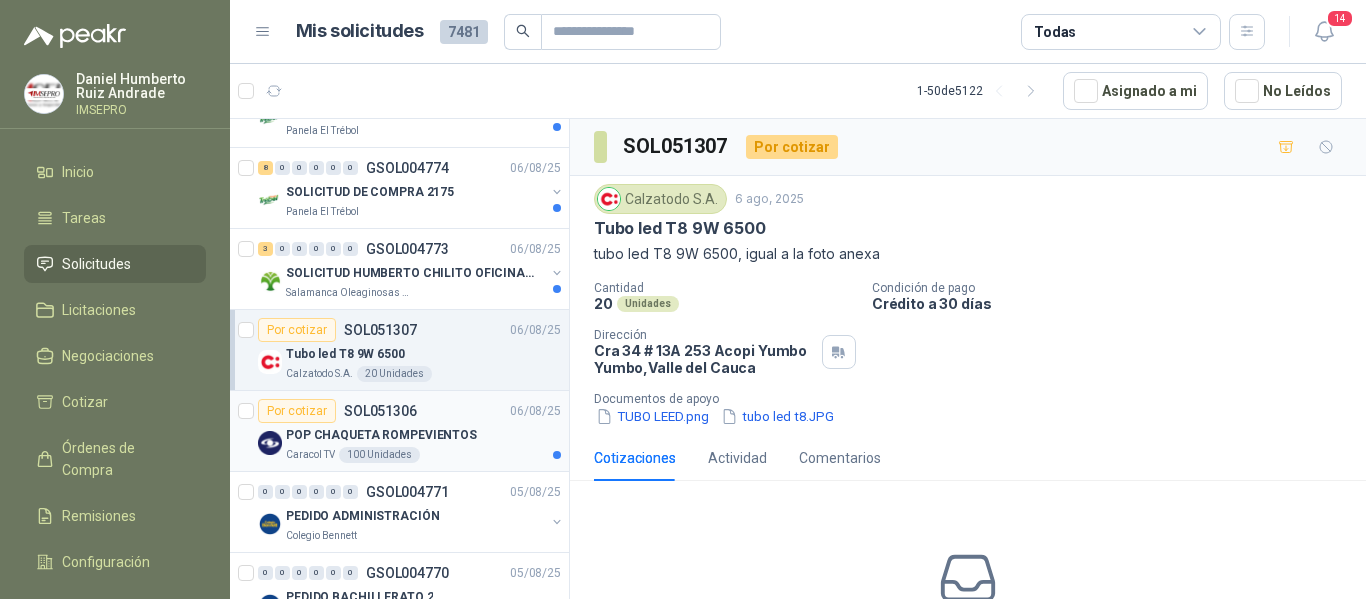 click on "Caracol TV 100   Unidades" at bounding box center [423, 455] 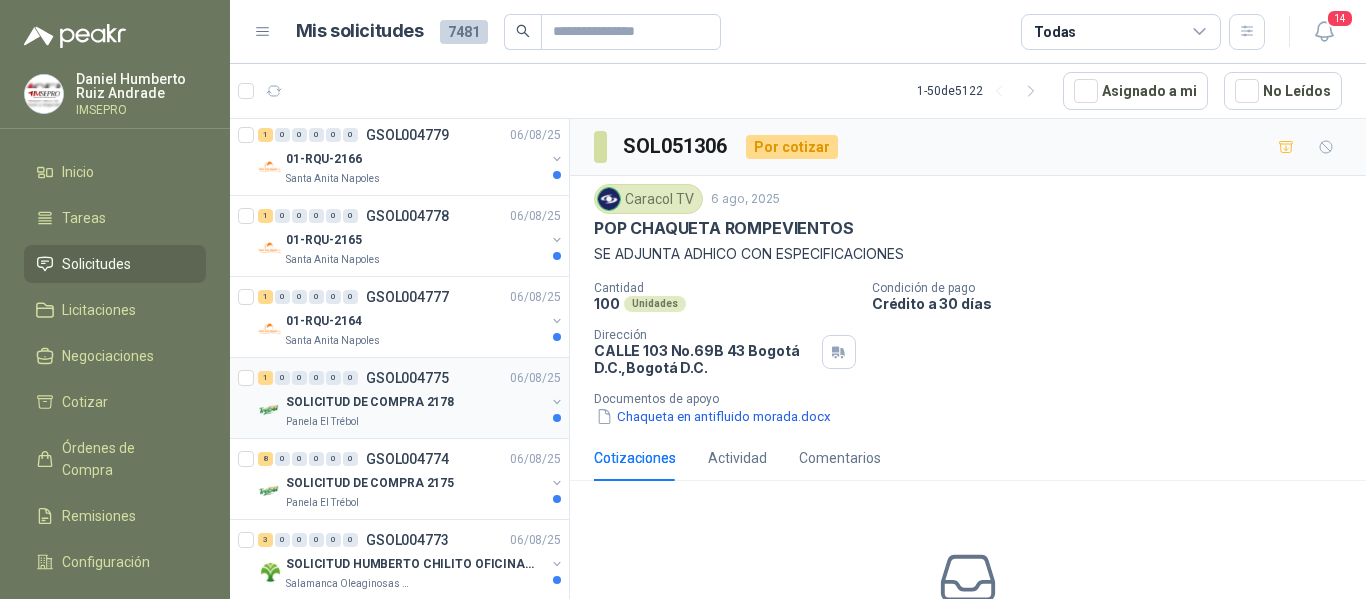 scroll, scrollTop: 400, scrollLeft: 0, axis: vertical 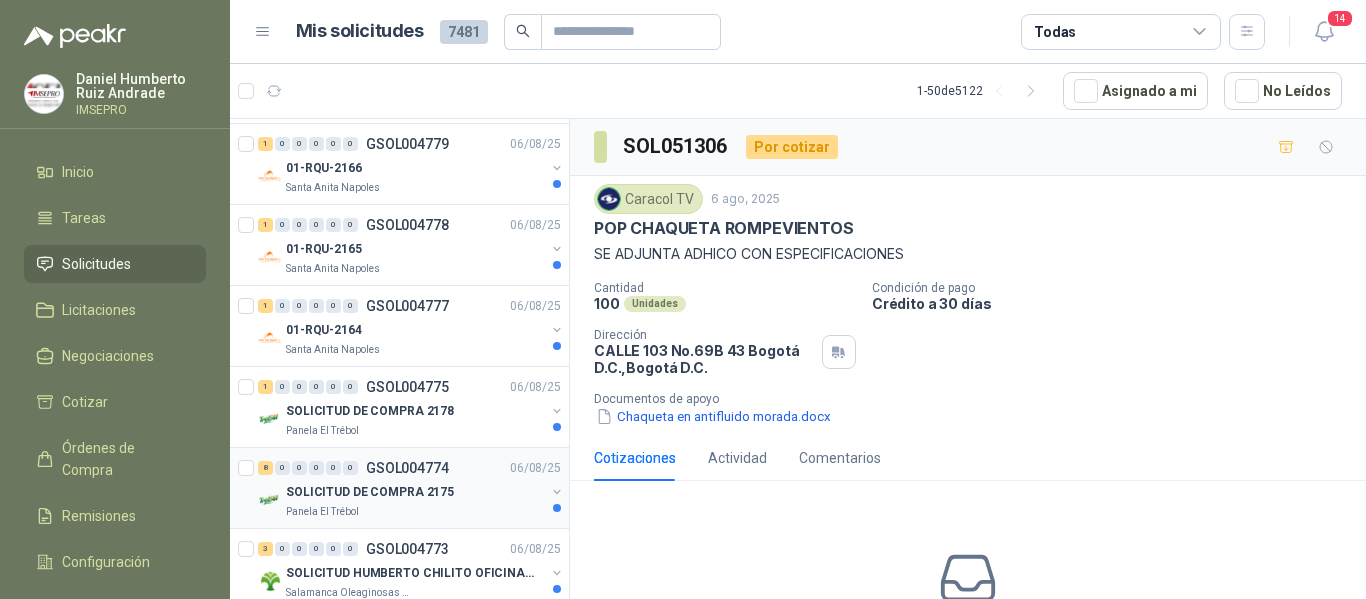 click on "SOLICITUD DE COMPRA 2175" at bounding box center [415, 492] 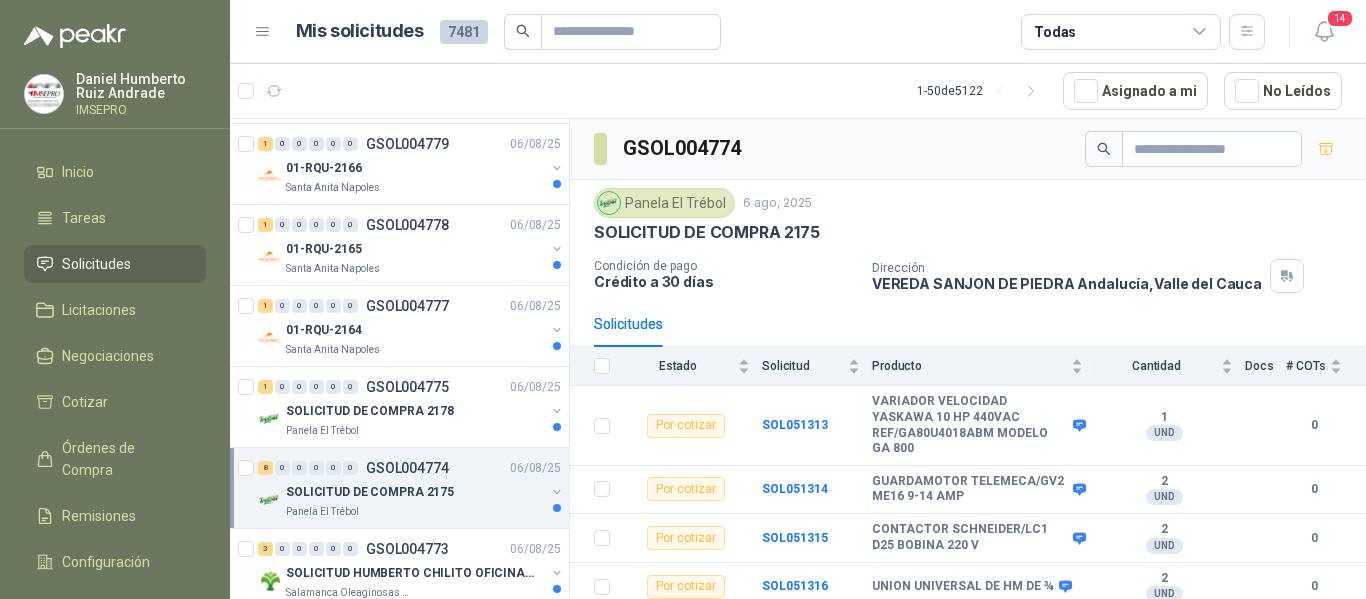 scroll, scrollTop: 500, scrollLeft: 0, axis: vertical 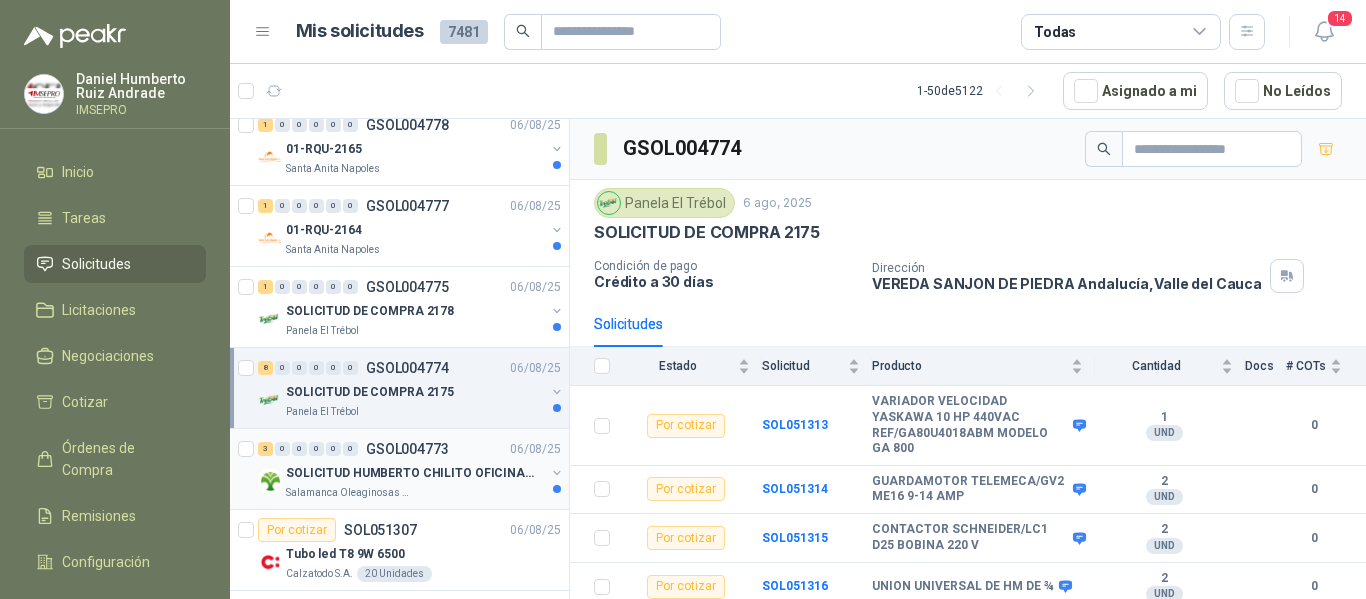click on "Salamanca Oleaginosas SAS" at bounding box center (415, 493) 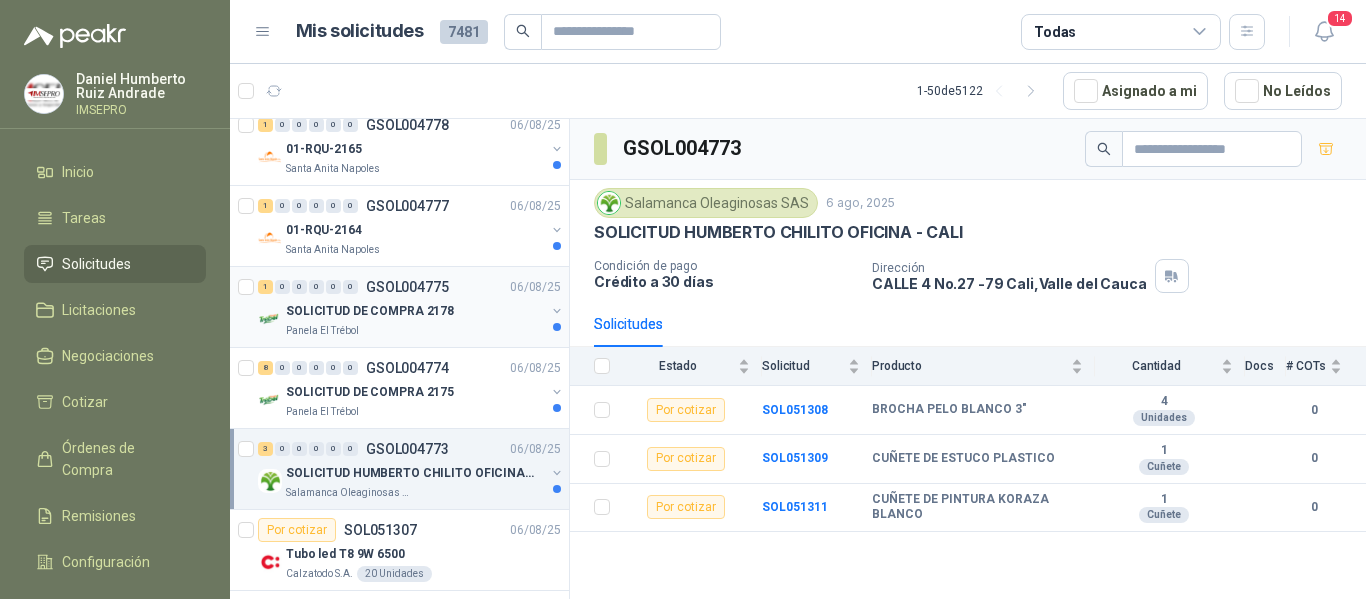 click on "Panela El Trébol" at bounding box center [415, 331] 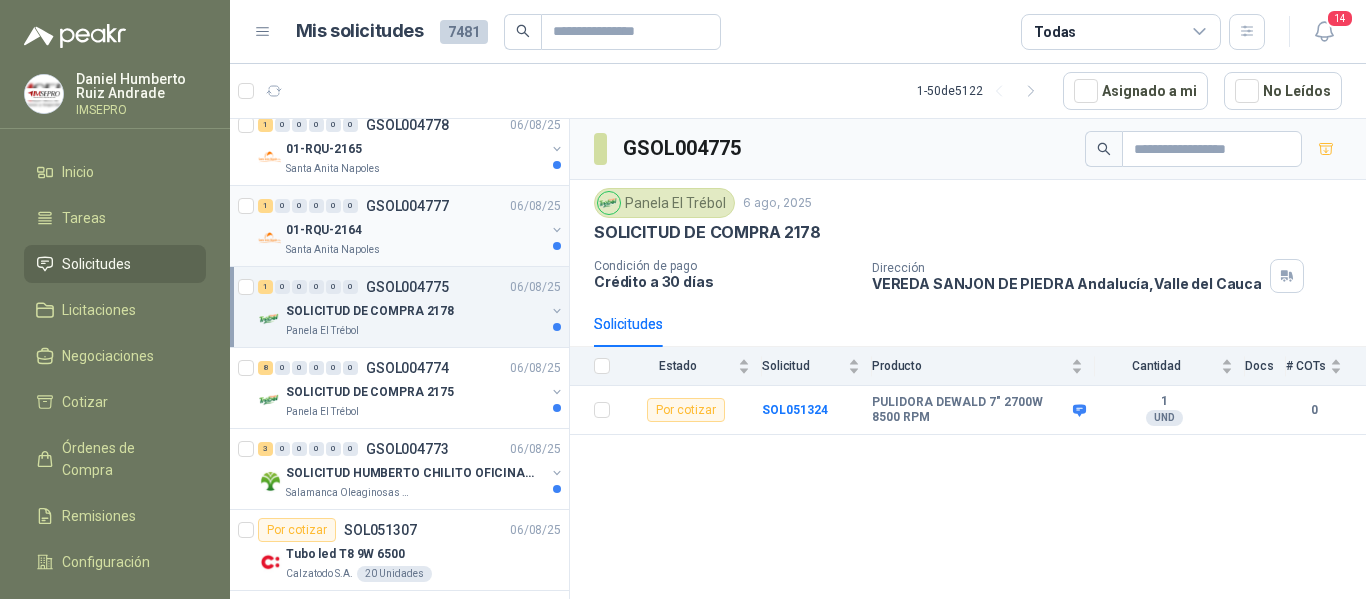 click on "01-RQU-2164" at bounding box center [415, 230] 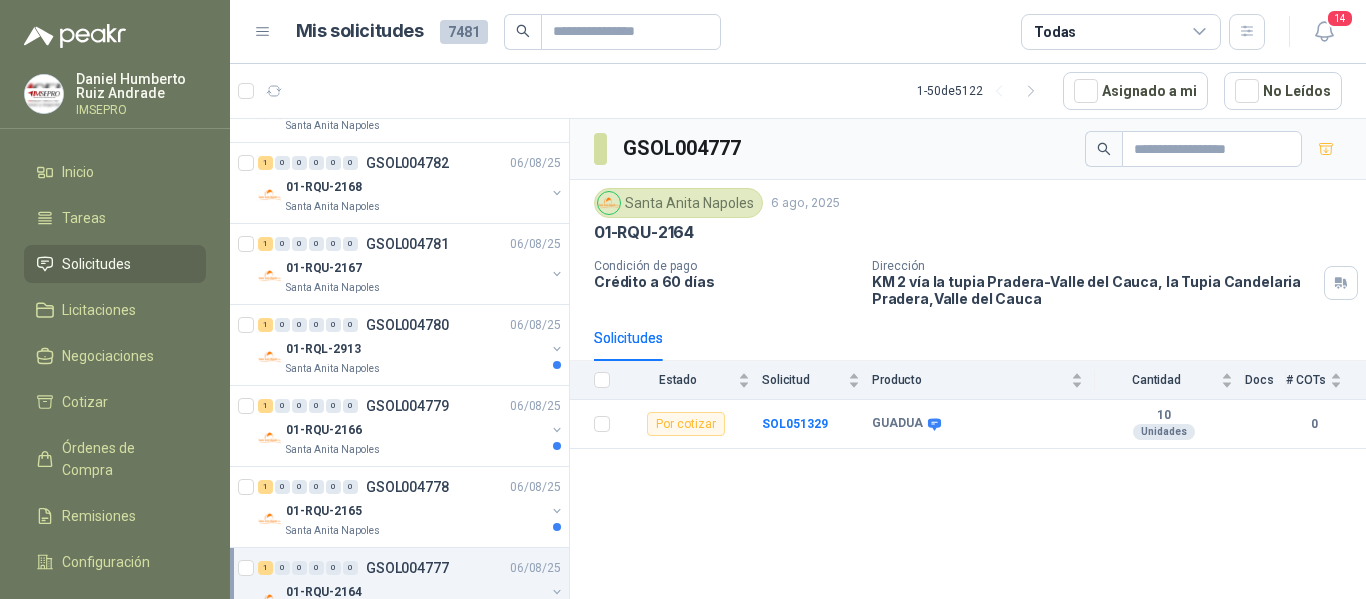 scroll, scrollTop: 0, scrollLeft: 0, axis: both 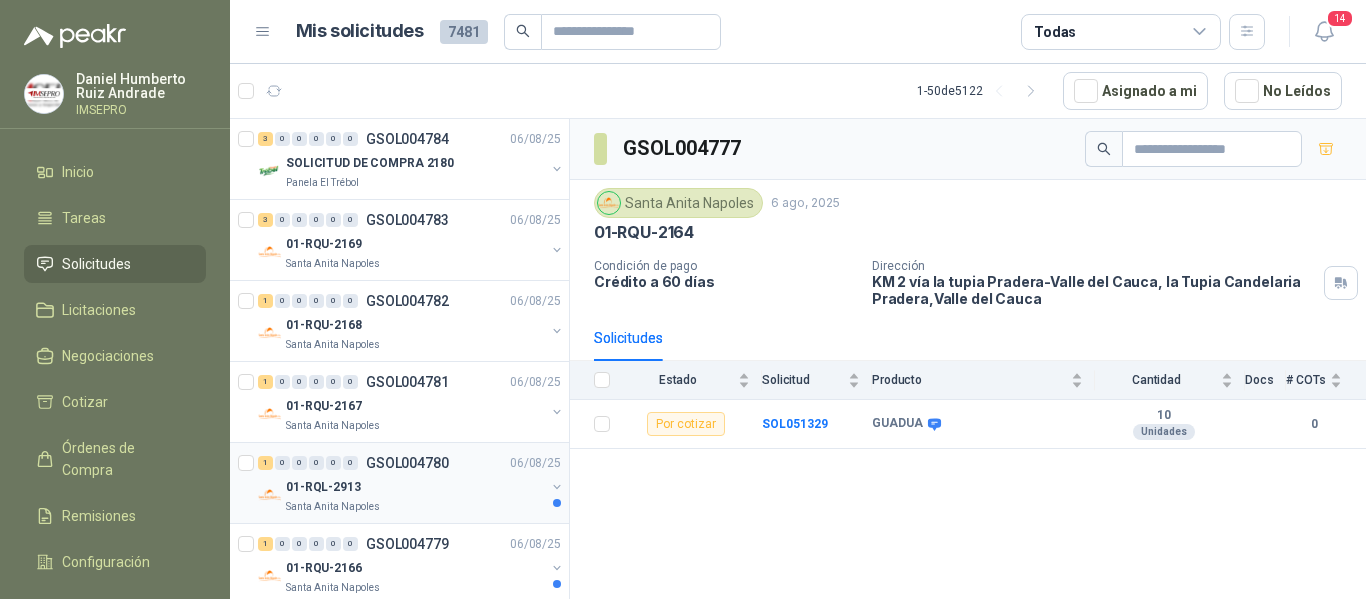 click on "01-RQL-2913" at bounding box center [415, 487] 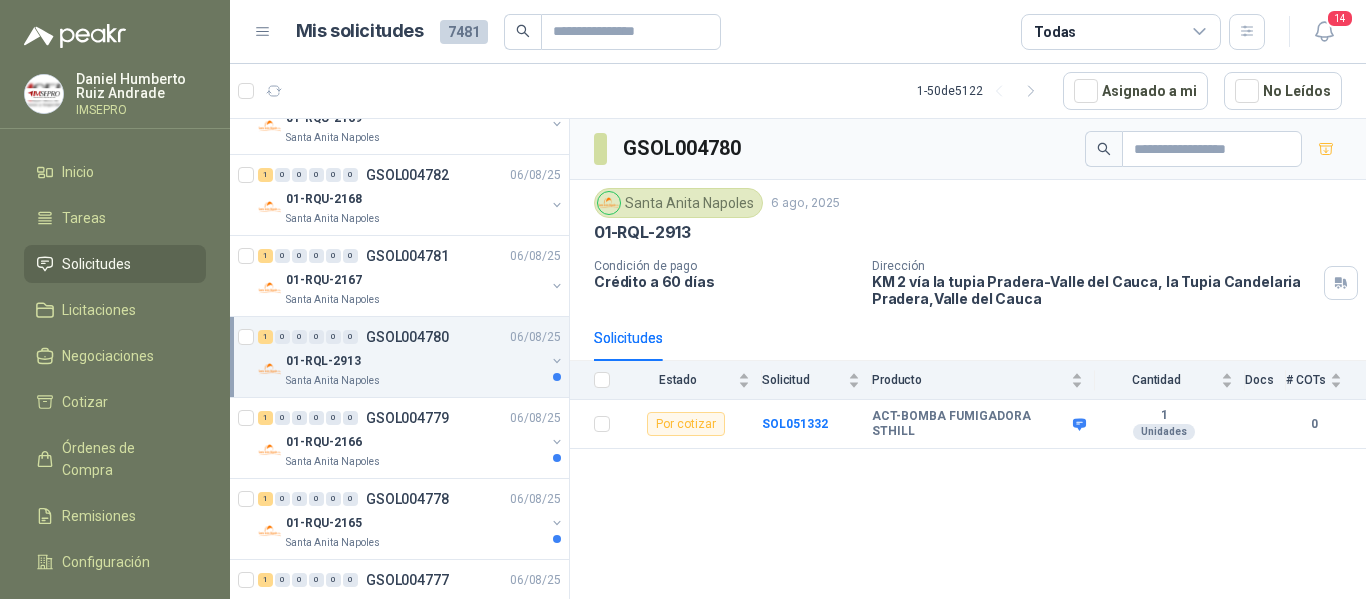 scroll, scrollTop: 300, scrollLeft: 0, axis: vertical 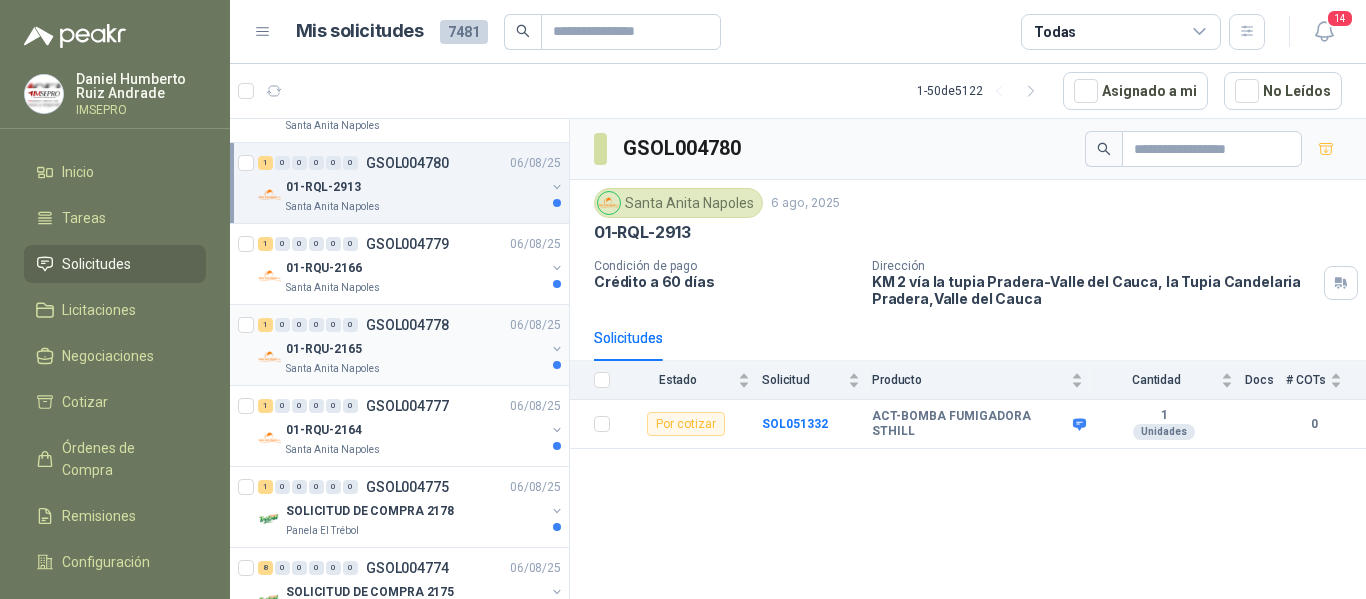 click on "01-RQU-2165" at bounding box center (415, 349) 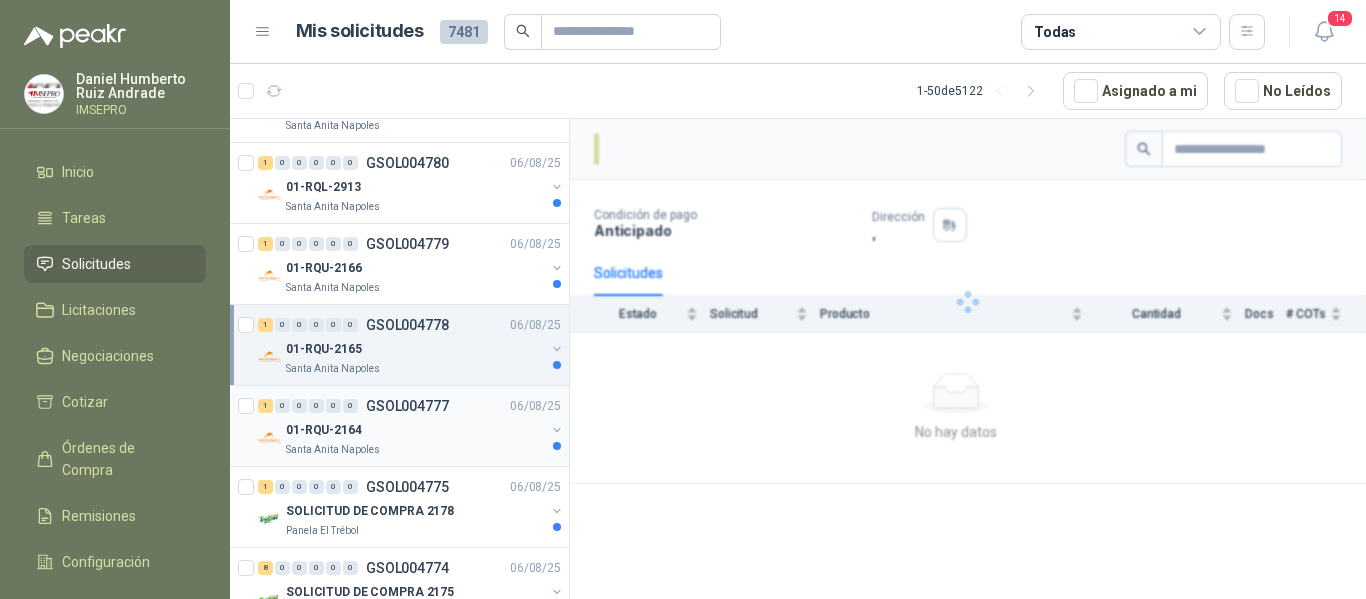 click on "1   0   0   0   0   0   GSOL004777 06/08/25" at bounding box center (411, 406) 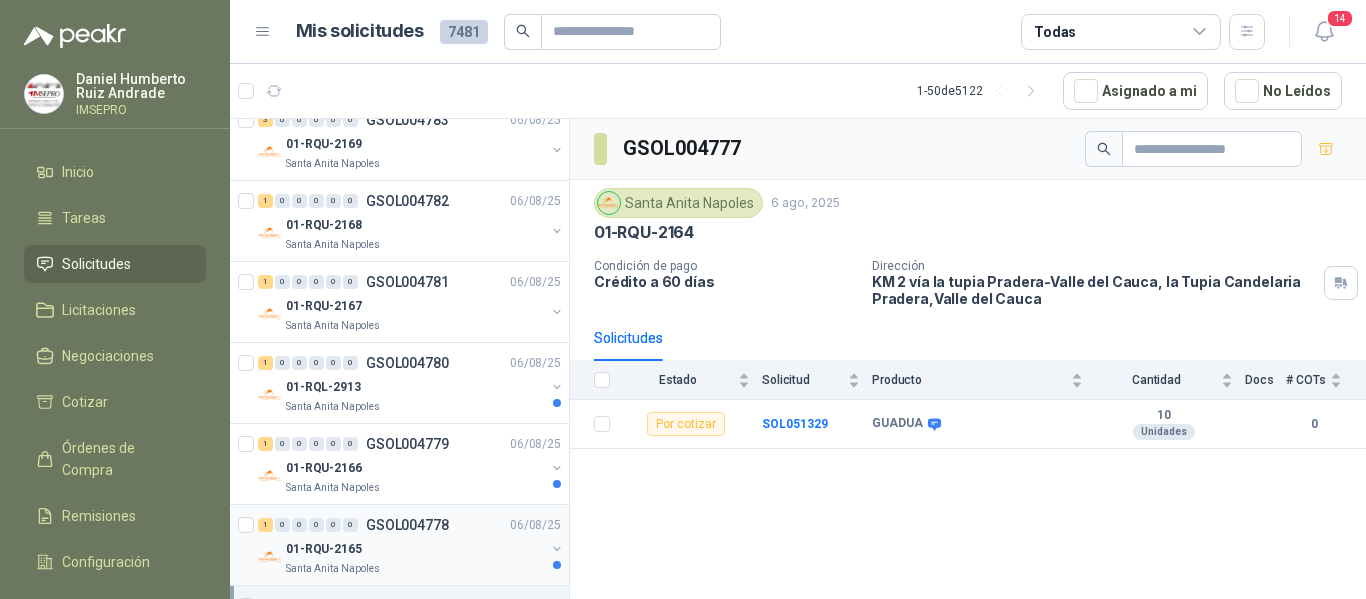 scroll, scrollTop: 0, scrollLeft: 0, axis: both 